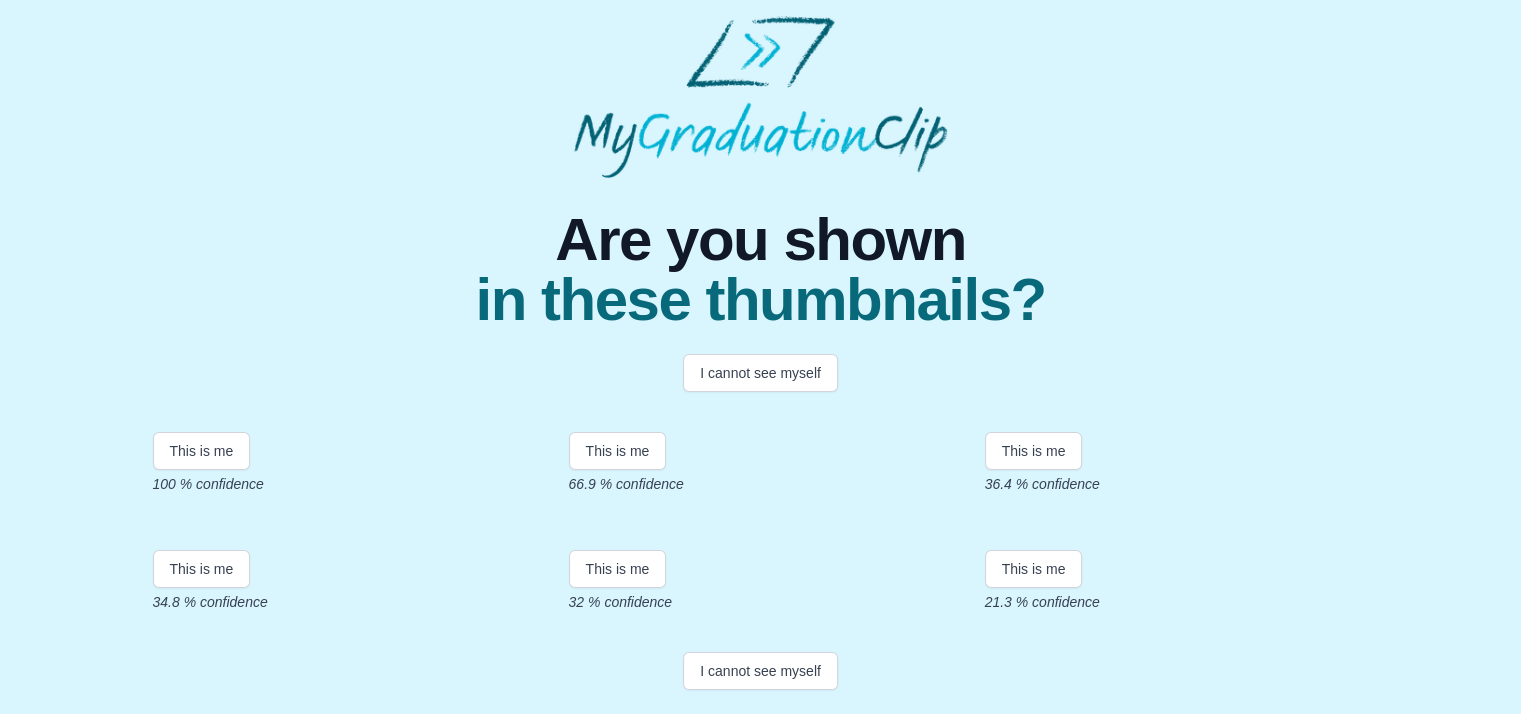 scroll, scrollTop: 160, scrollLeft: 0, axis: vertical 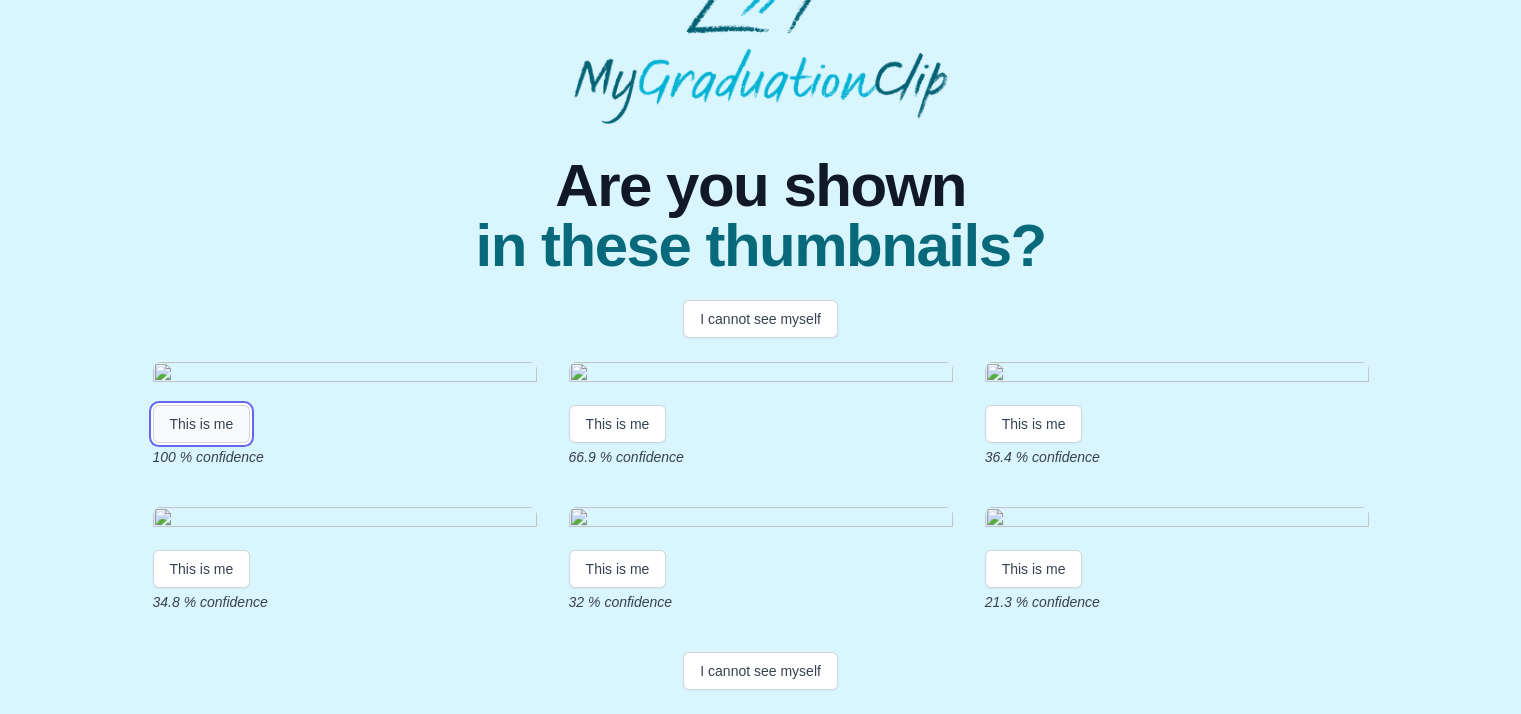 click on "This is me" at bounding box center (202, 424) 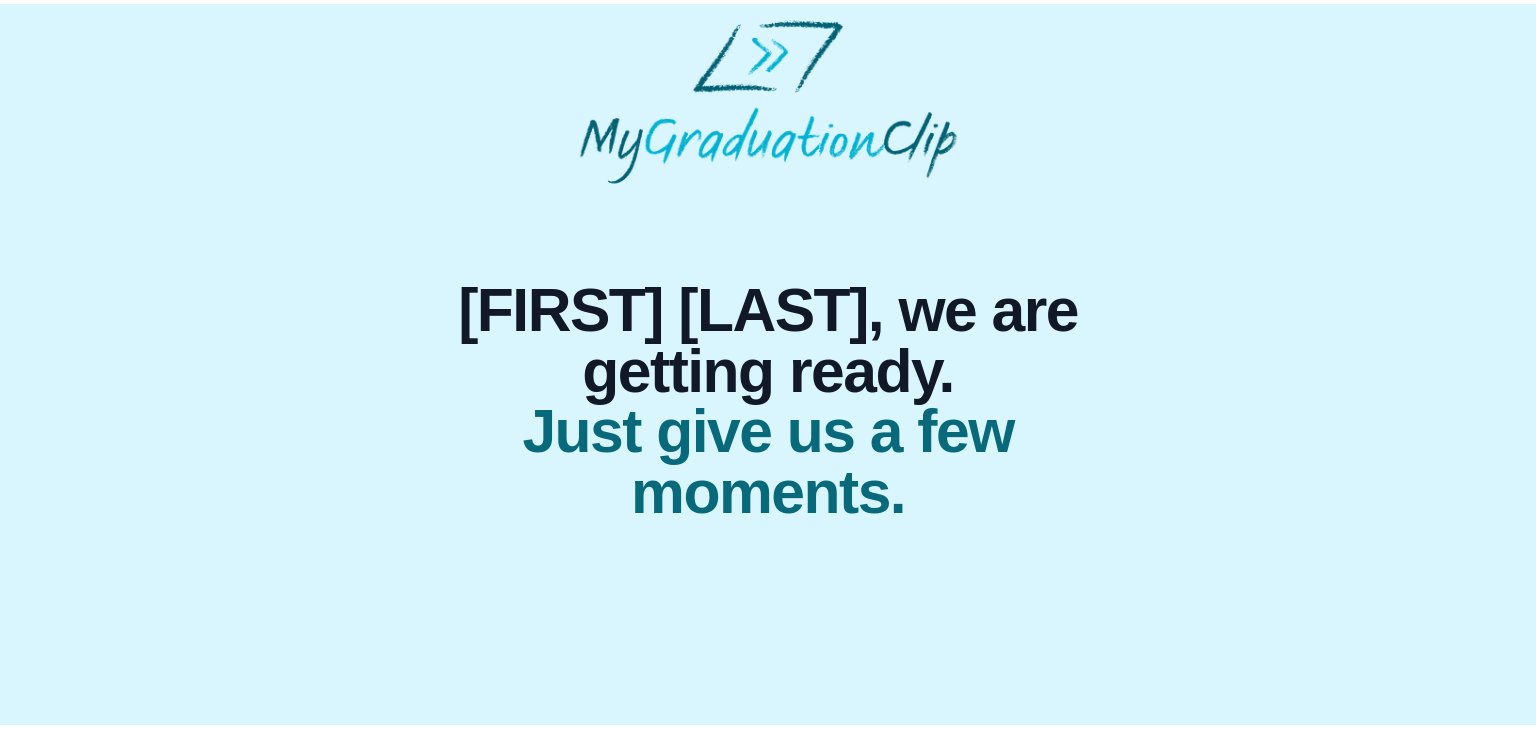 scroll, scrollTop: 0, scrollLeft: 0, axis: both 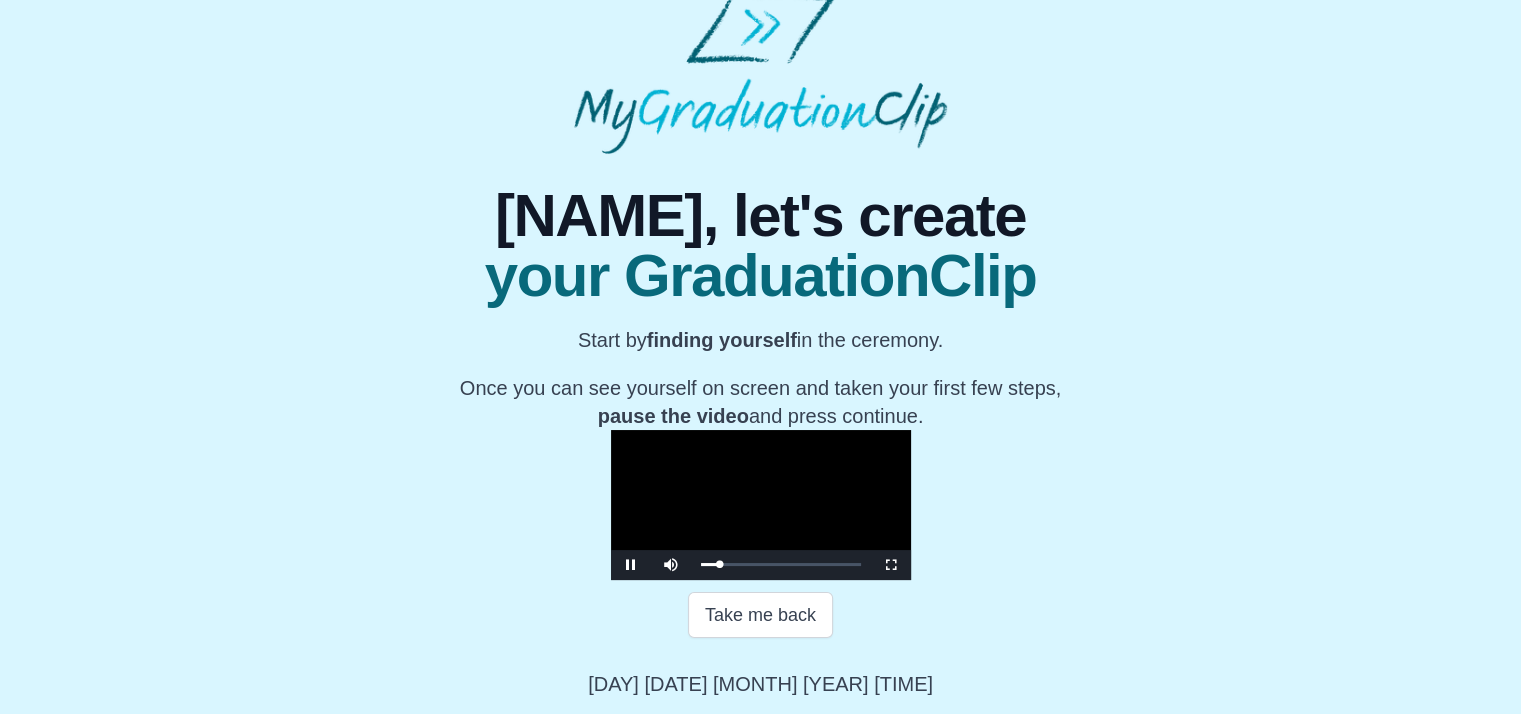 click at bounding box center [761, 505] 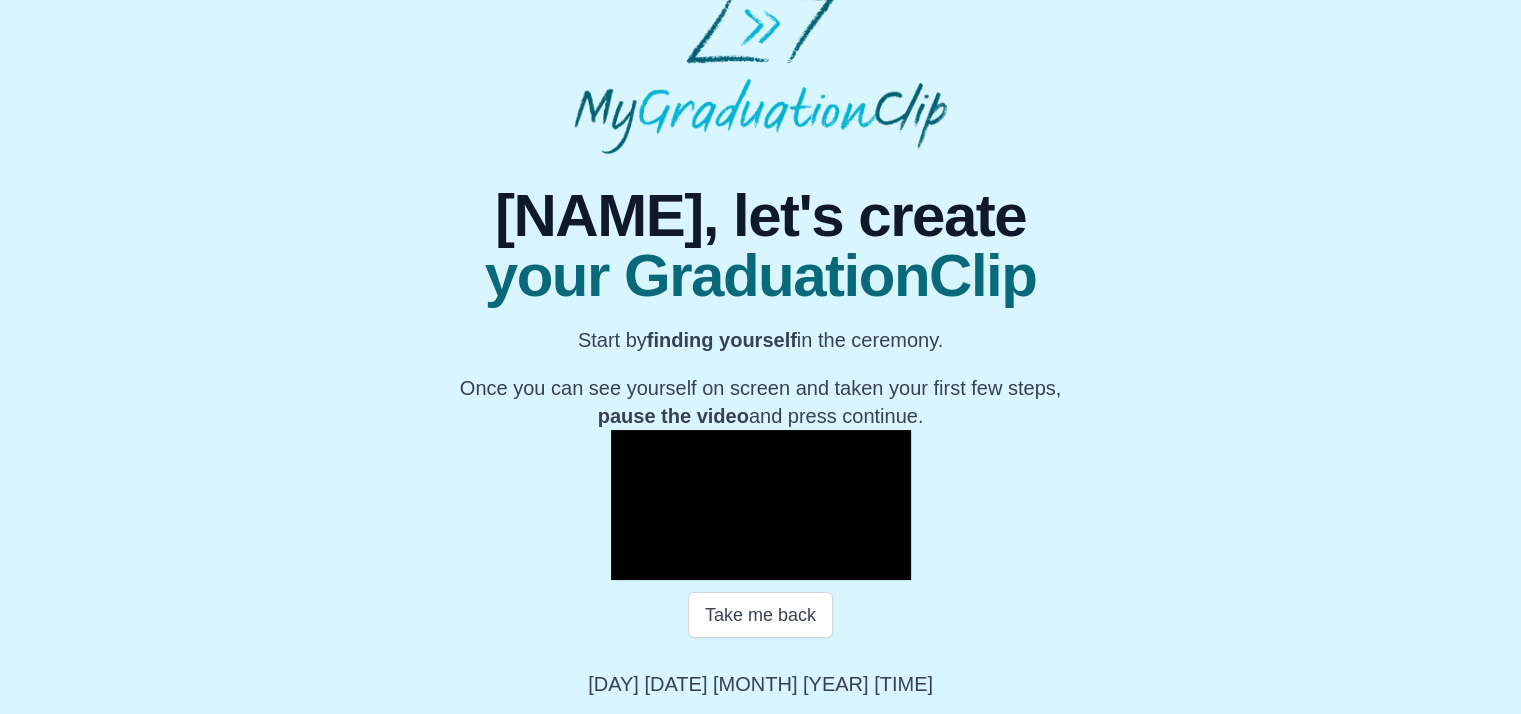 scroll, scrollTop: 301, scrollLeft: 0, axis: vertical 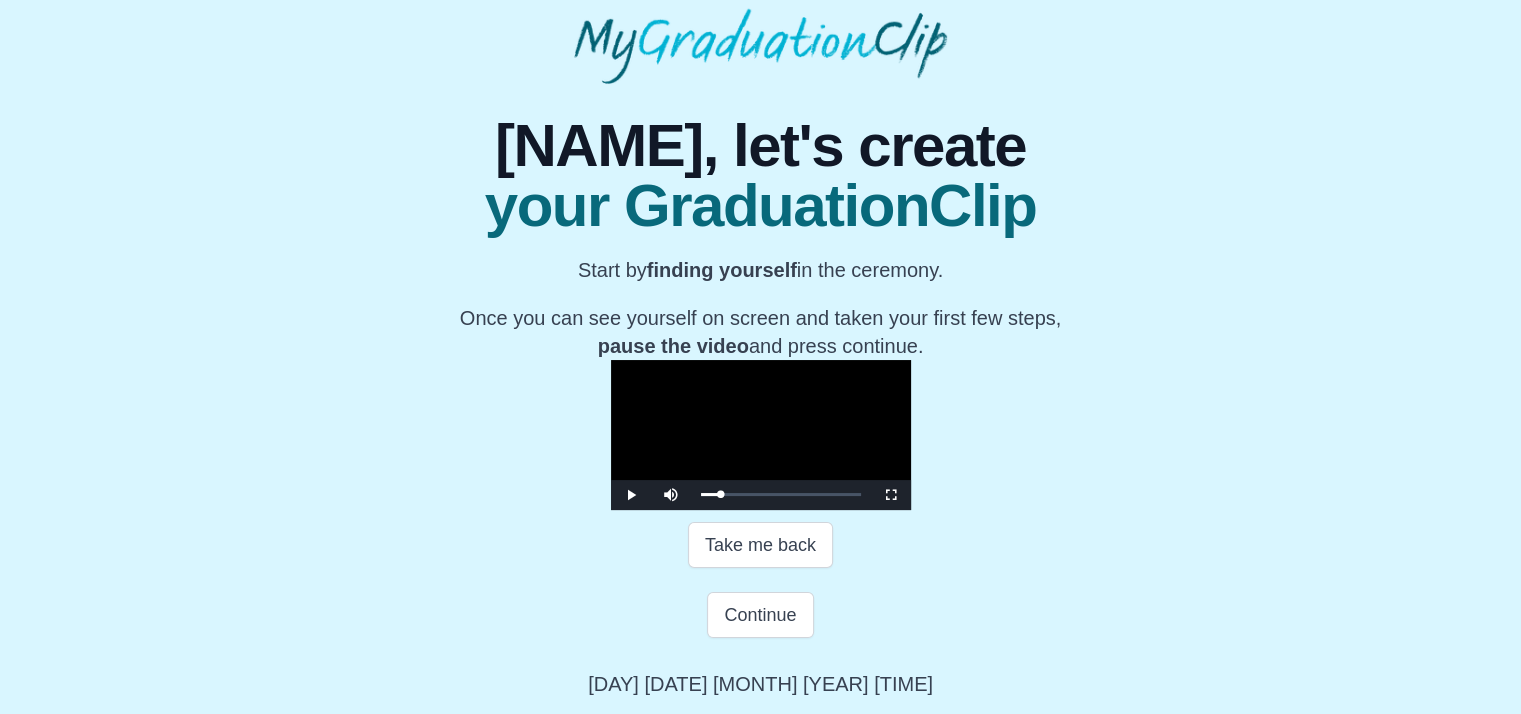 click at bounding box center (761, 435) 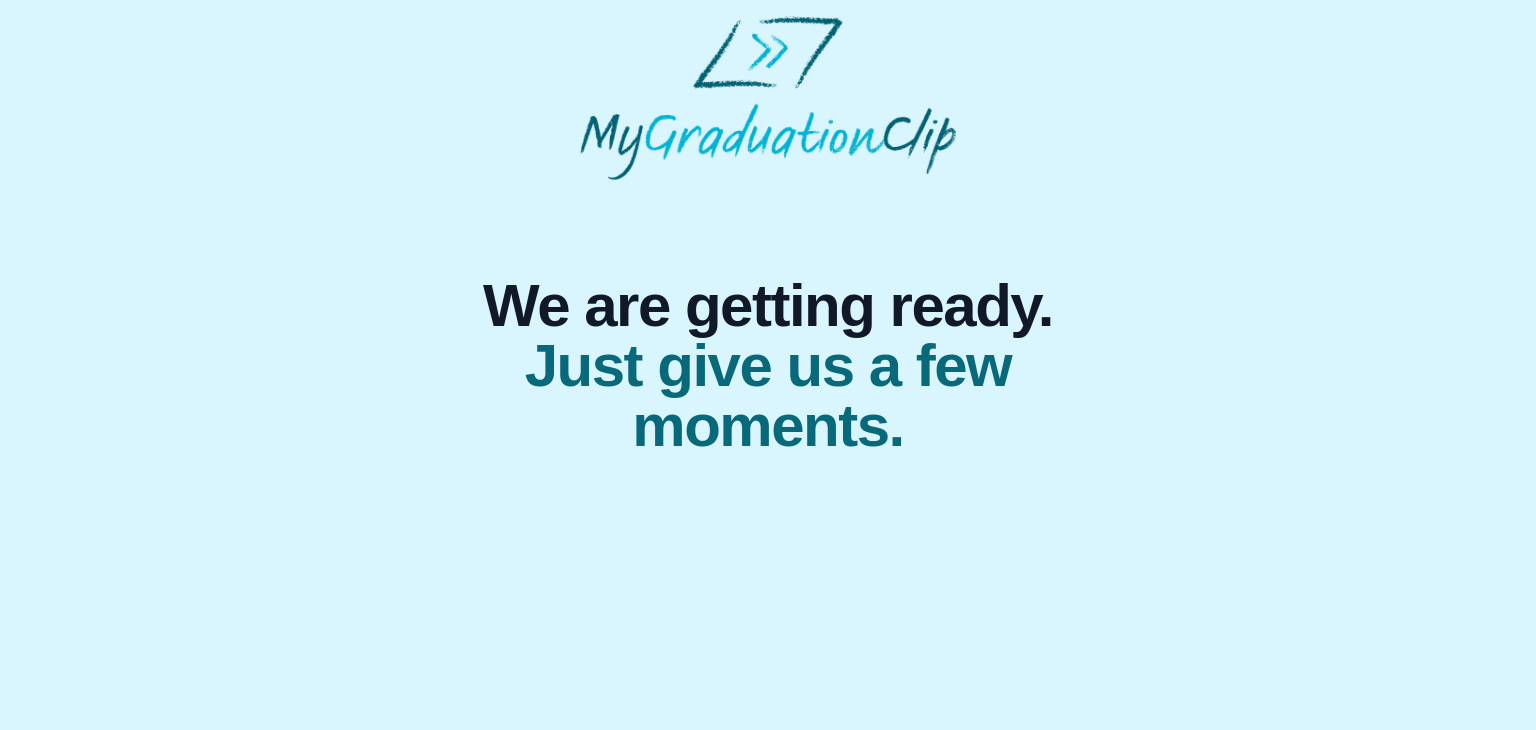 scroll, scrollTop: 0, scrollLeft: 0, axis: both 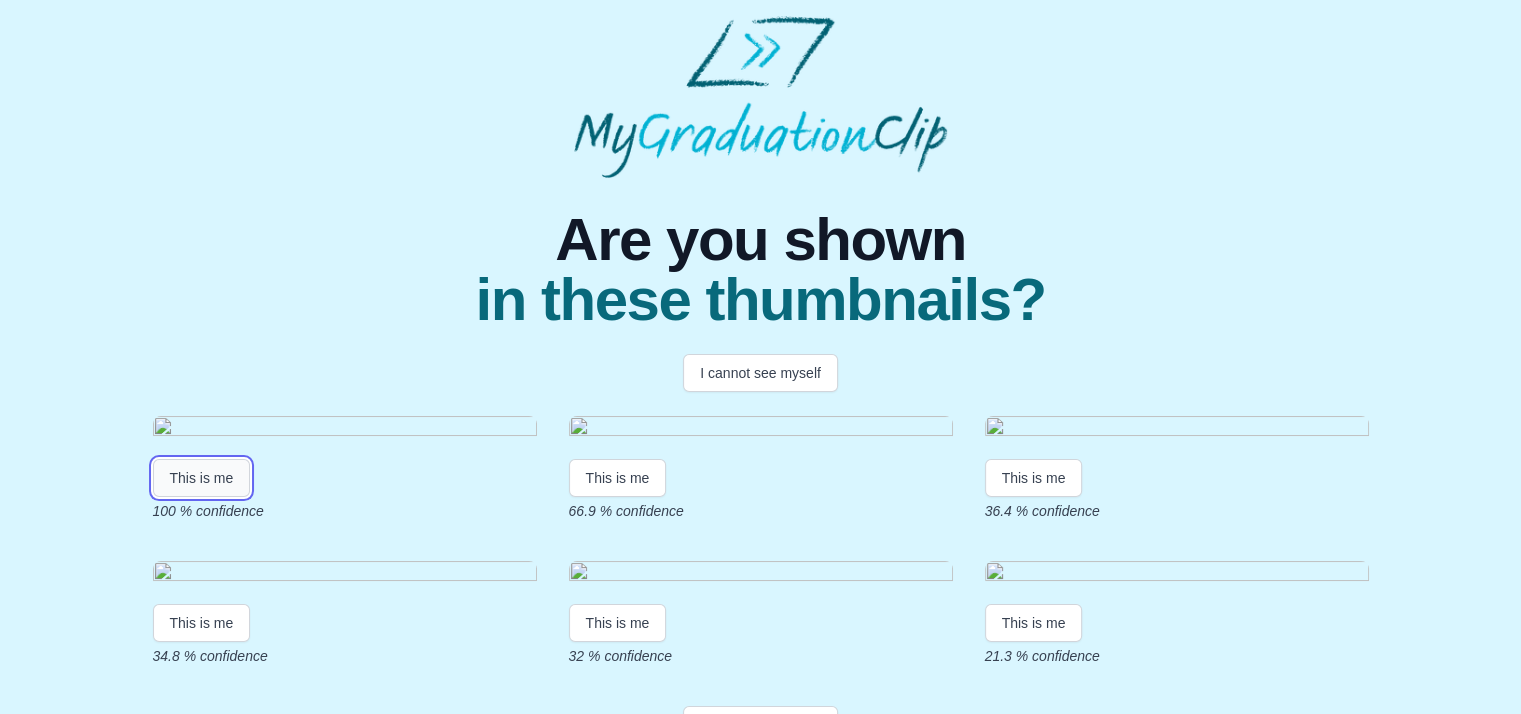 click on "This is me" at bounding box center (202, 478) 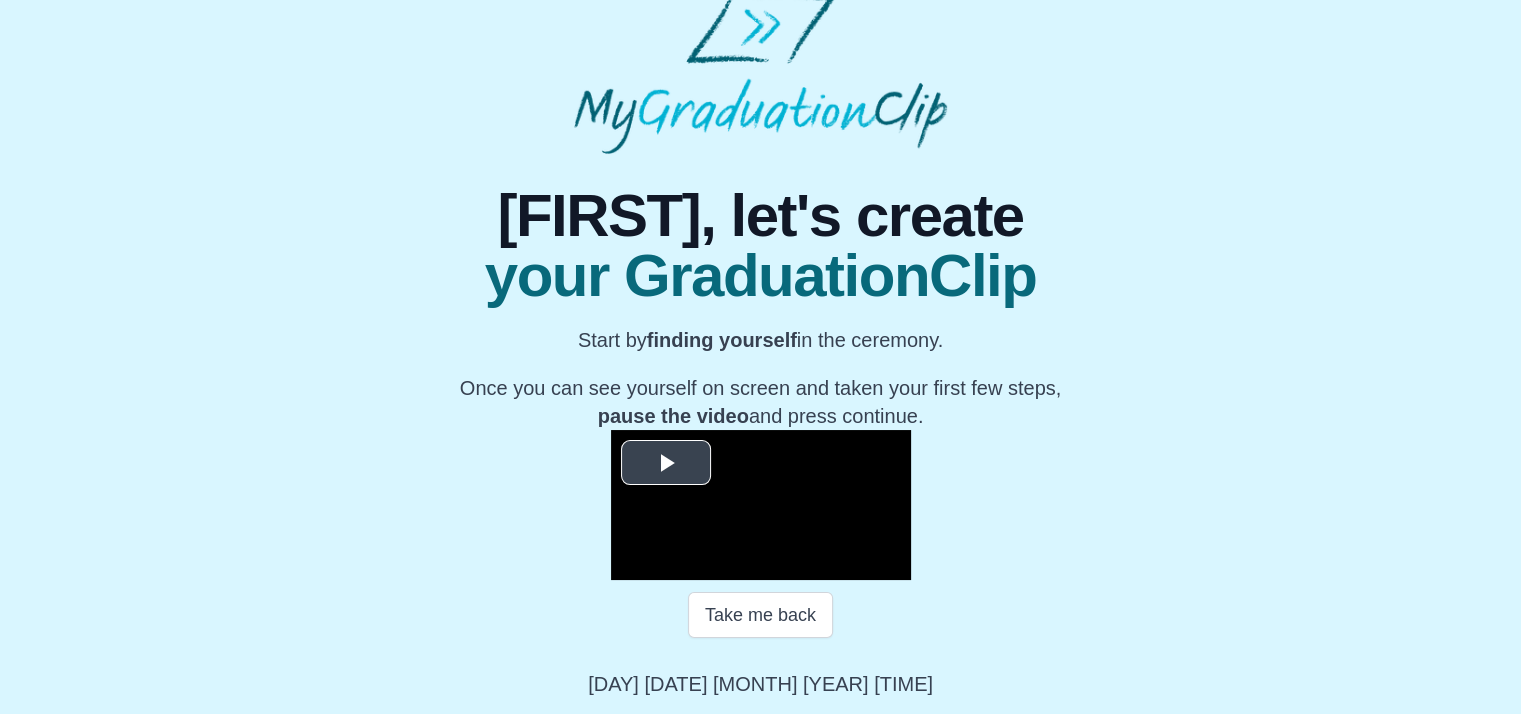 scroll, scrollTop: 301, scrollLeft: 0, axis: vertical 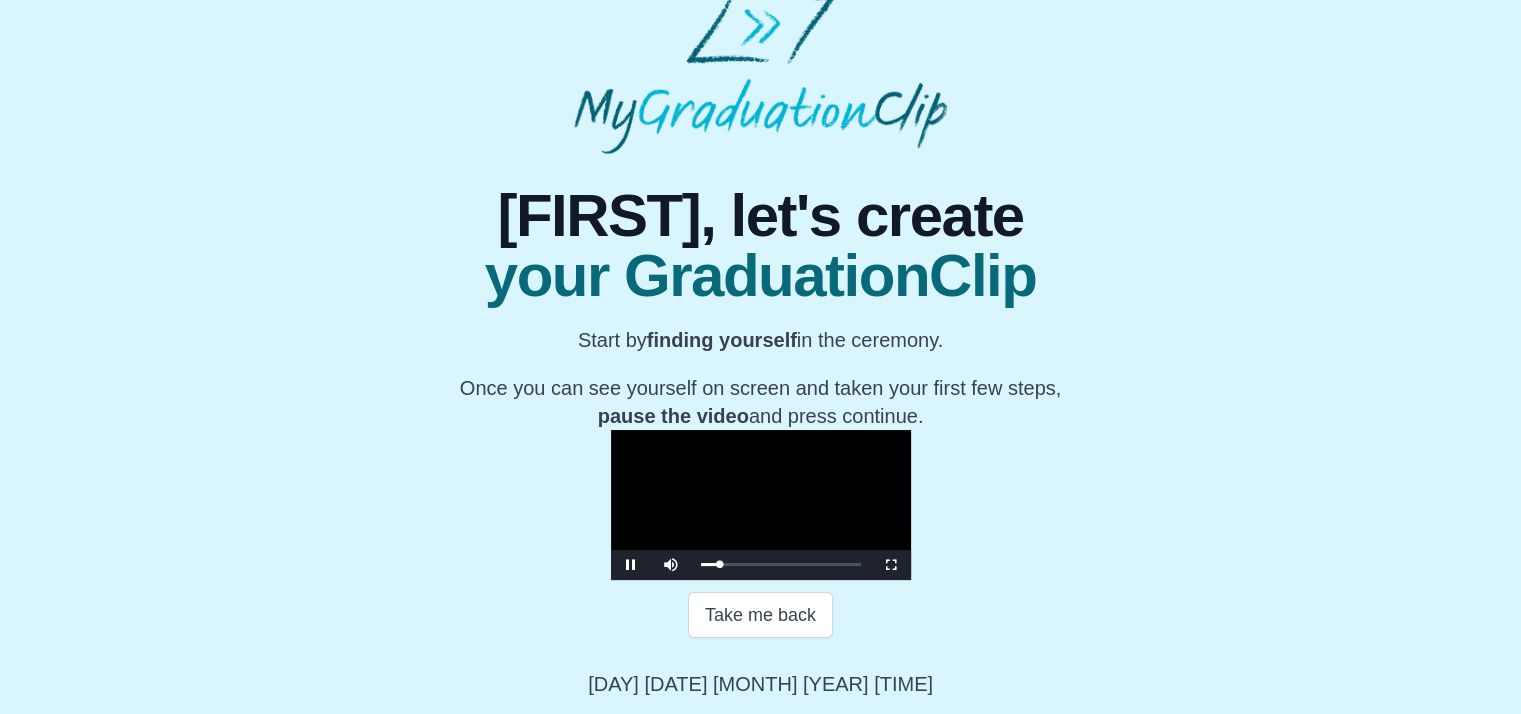 click at bounding box center [761, 505] 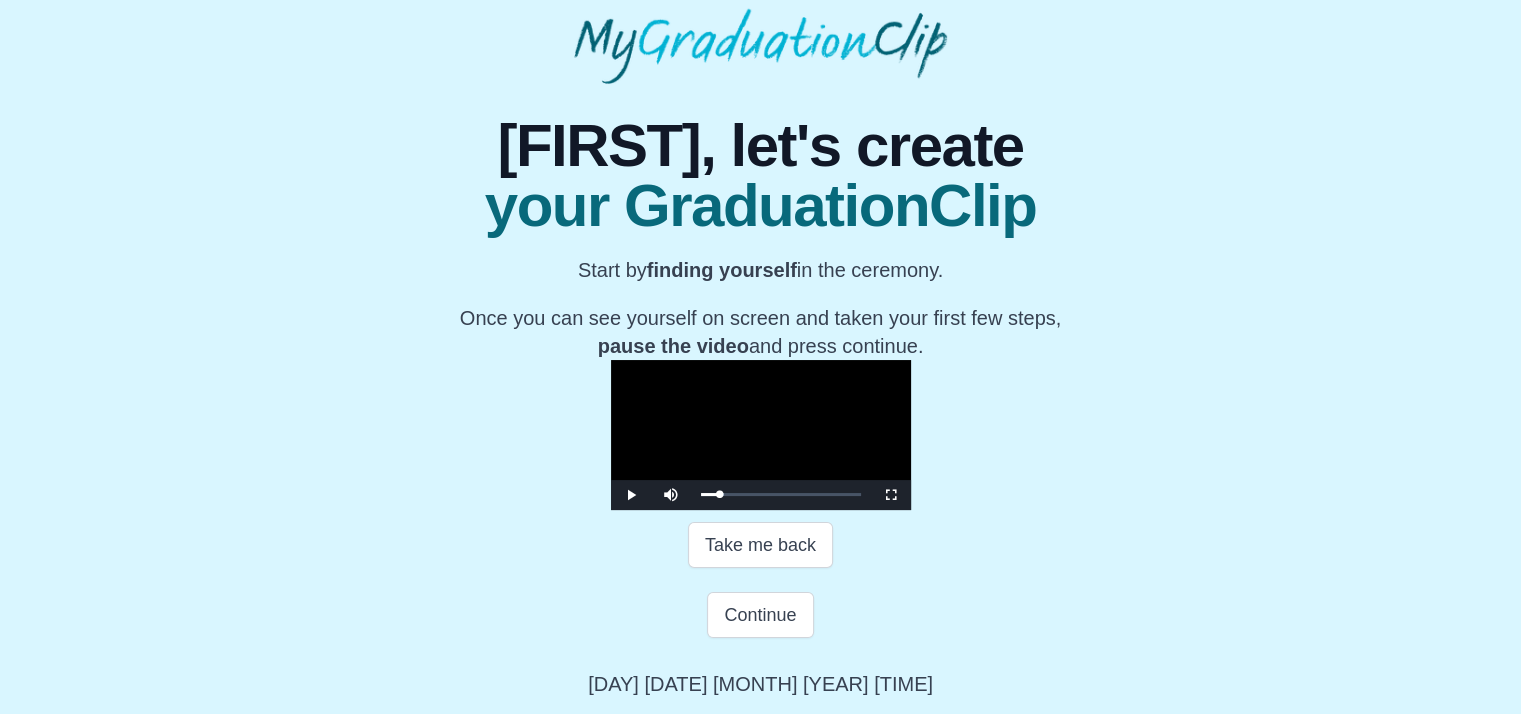 click at bounding box center [761, 435] 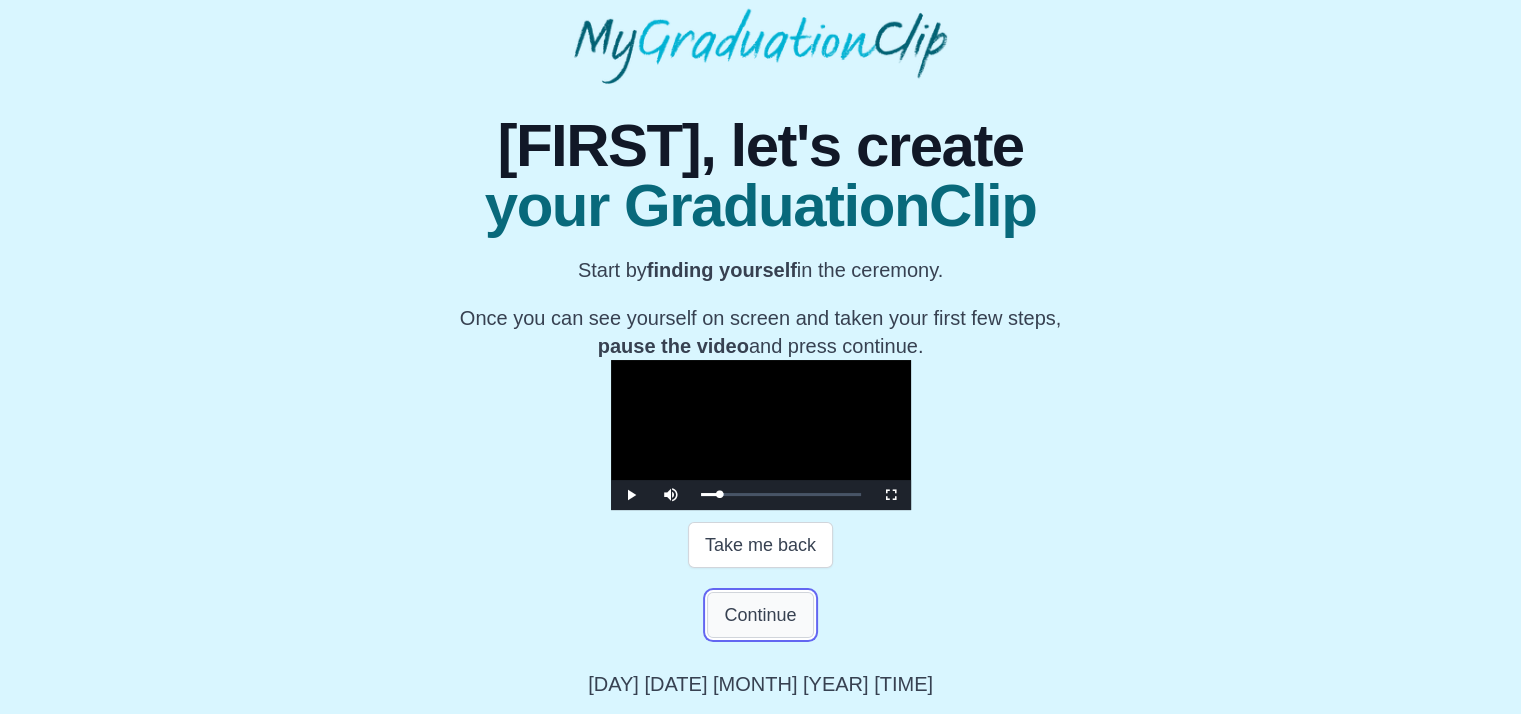 click on "Continue" at bounding box center (760, 615) 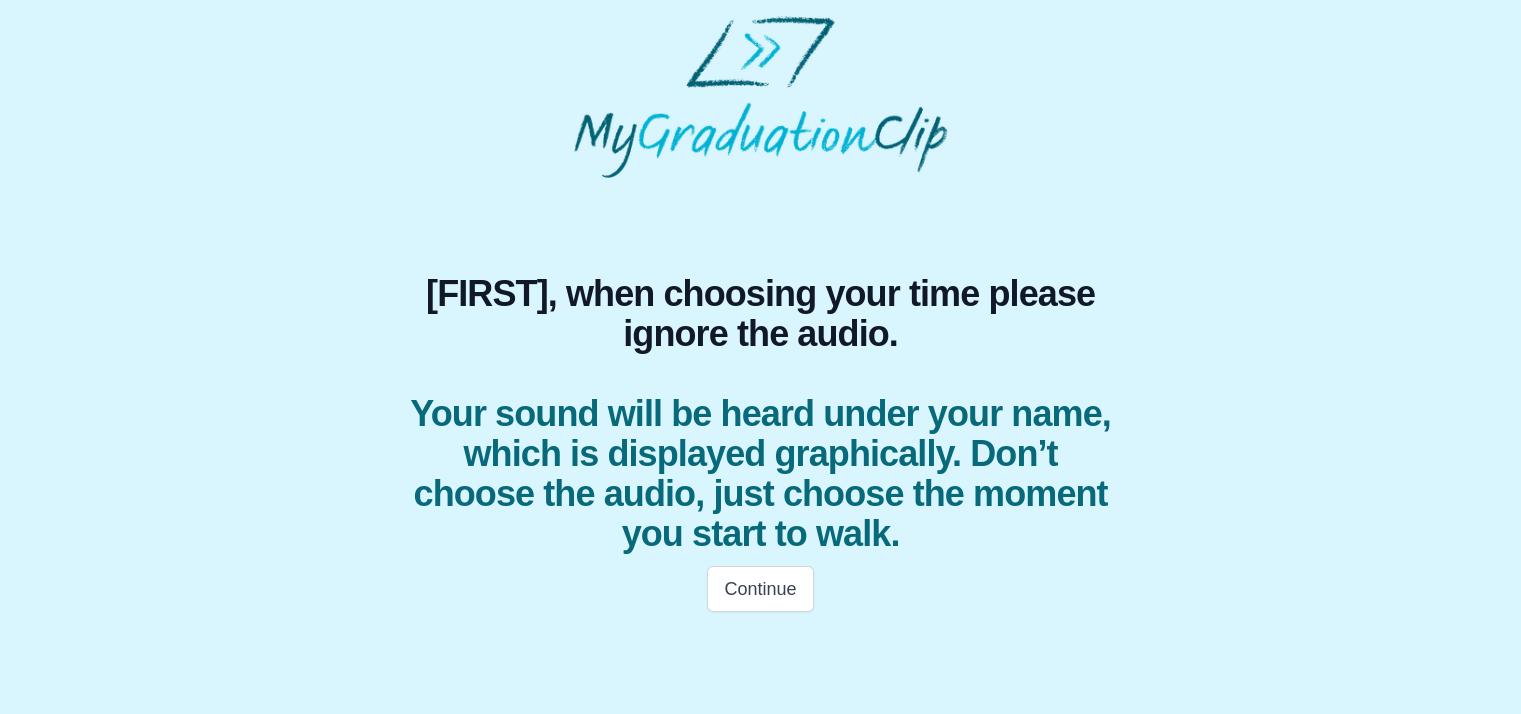 scroll, scrollTop: 0, scrollLeft: 0, axis: both 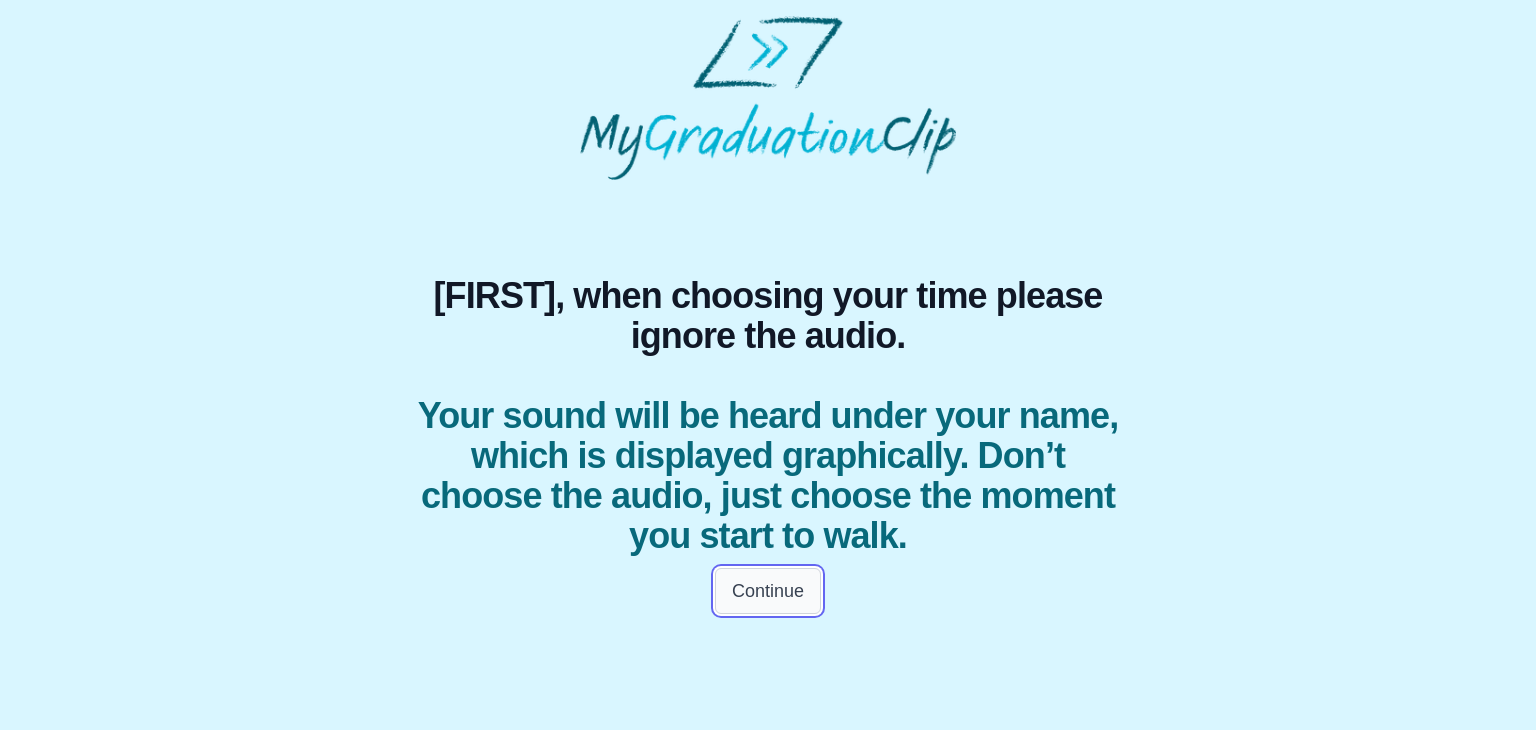 click on "Continue" at bounding box center [768, 591] 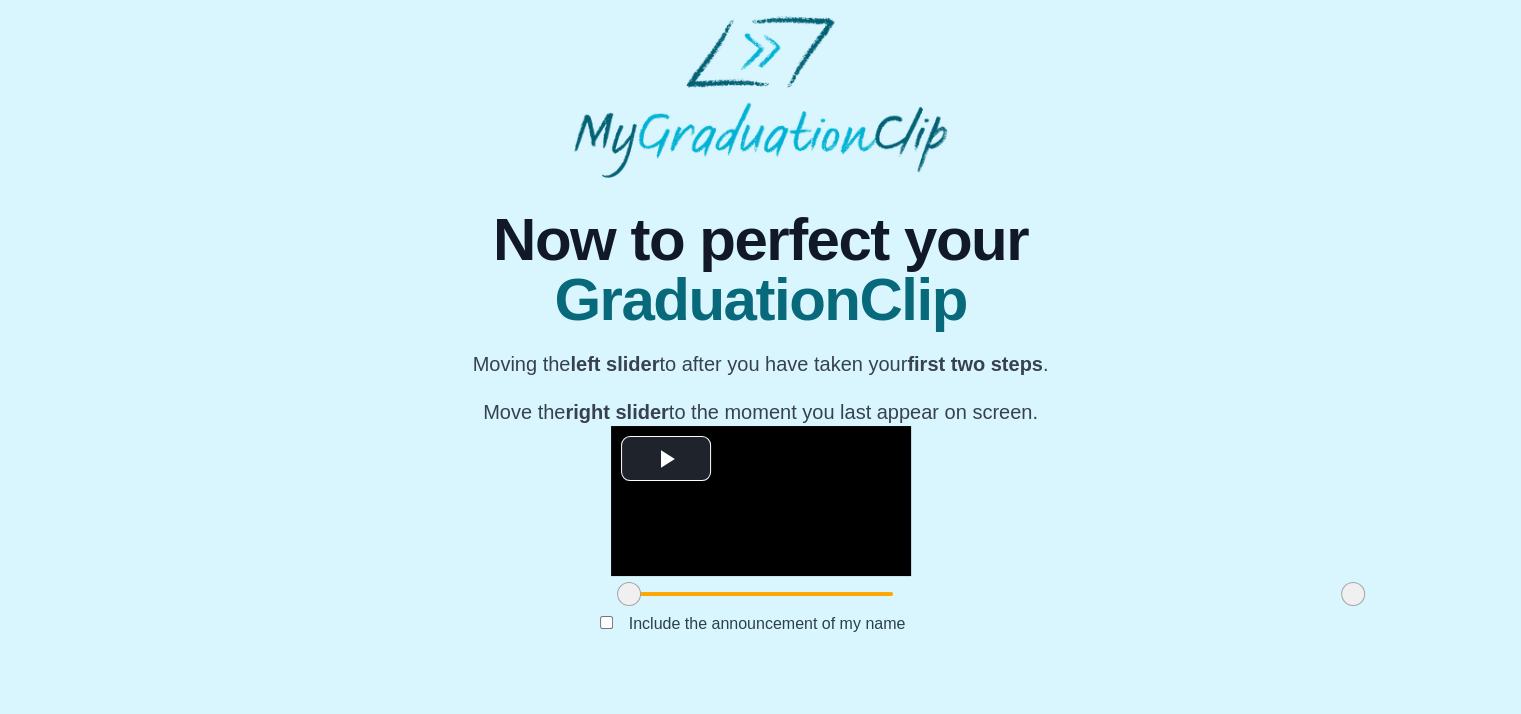 scroll, scrollTop: 228, scrollLeft: 0, axis: vertical 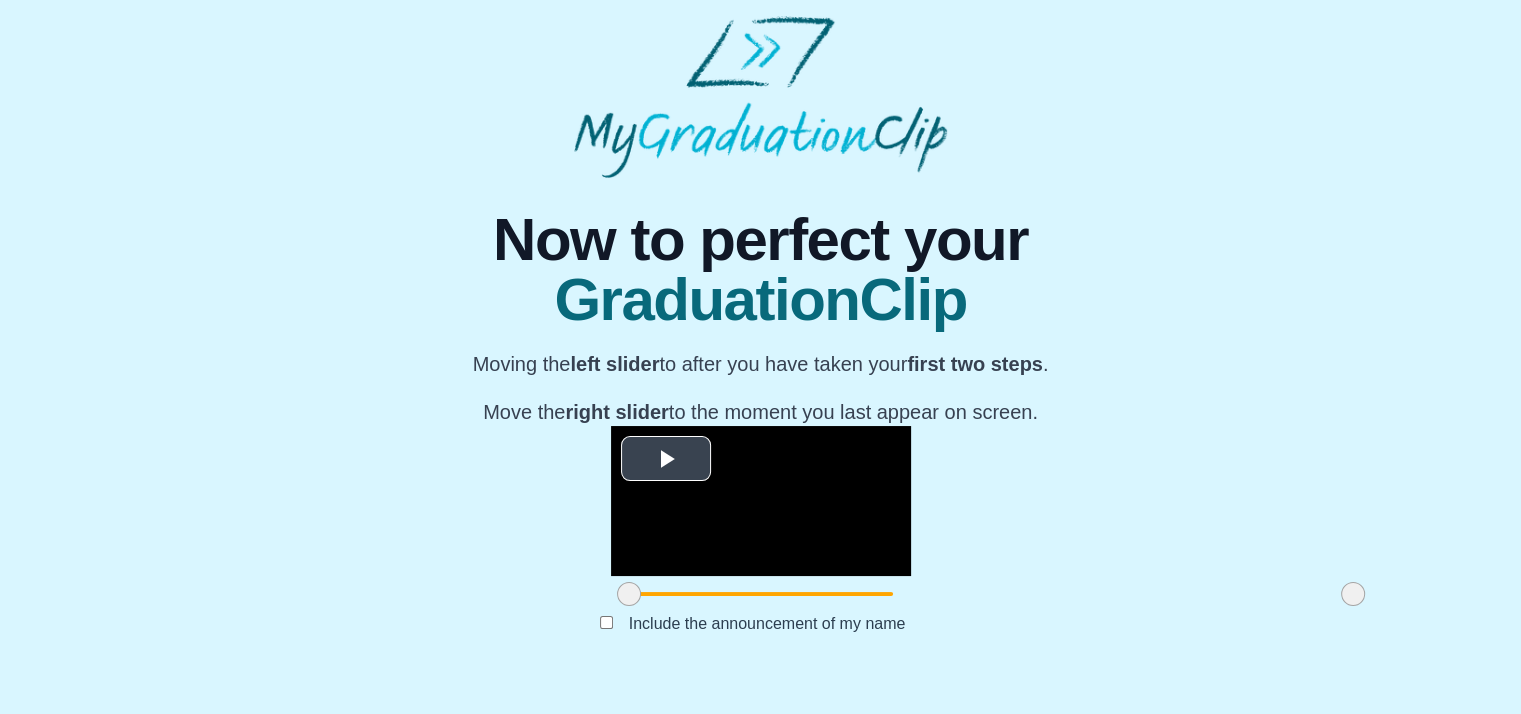 click at bounding box center [761, 501] 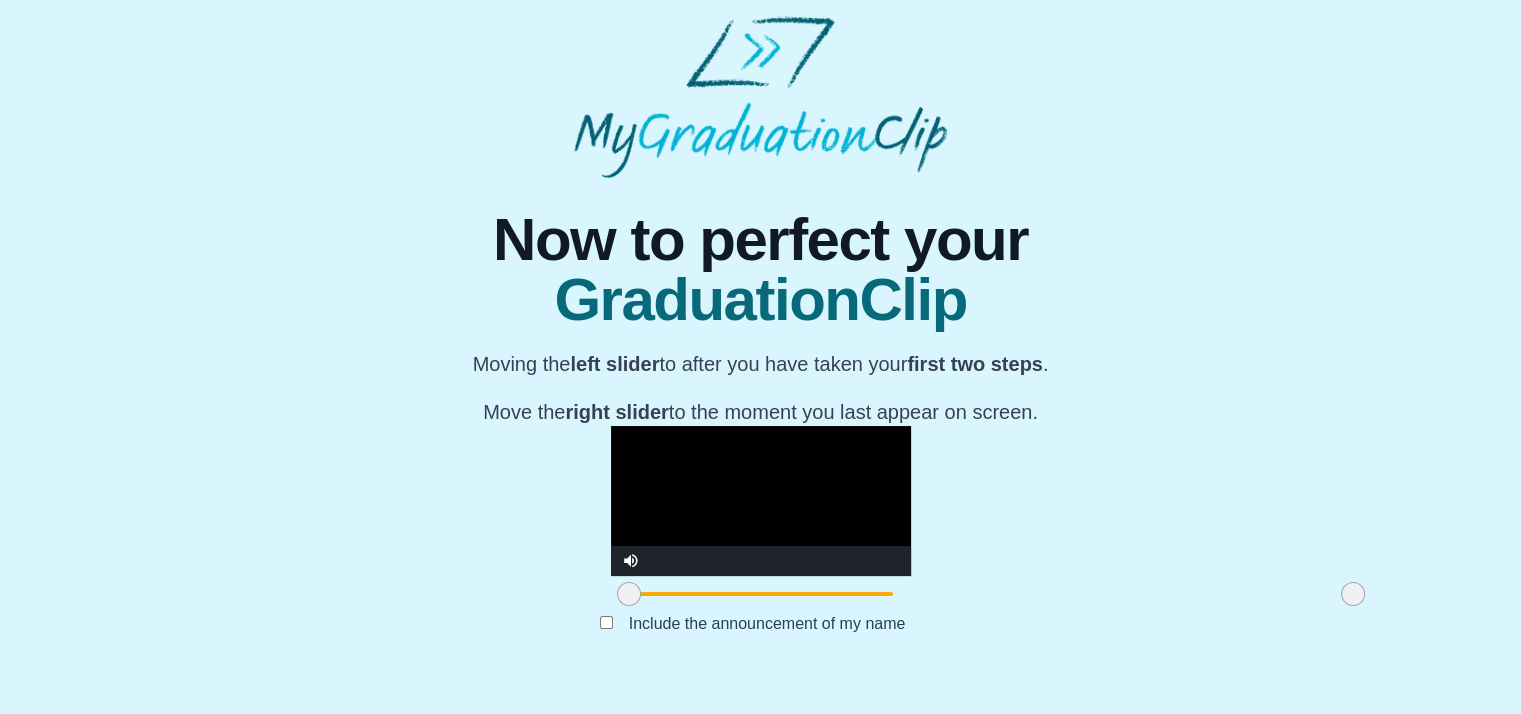scroll, scrollTop: 253, scrollLeft: 0, axis: vertical 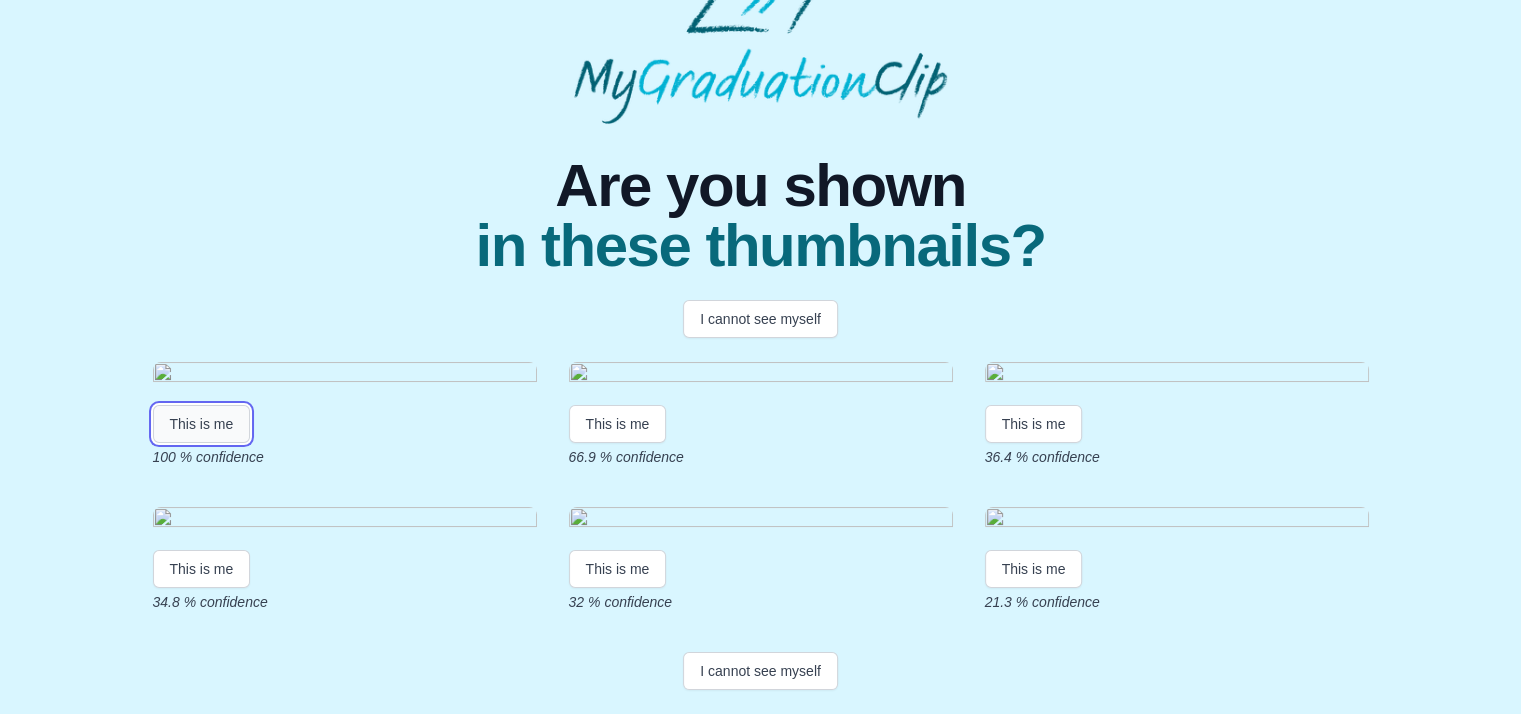 click on "This is me" at bounding box center [202, 424] 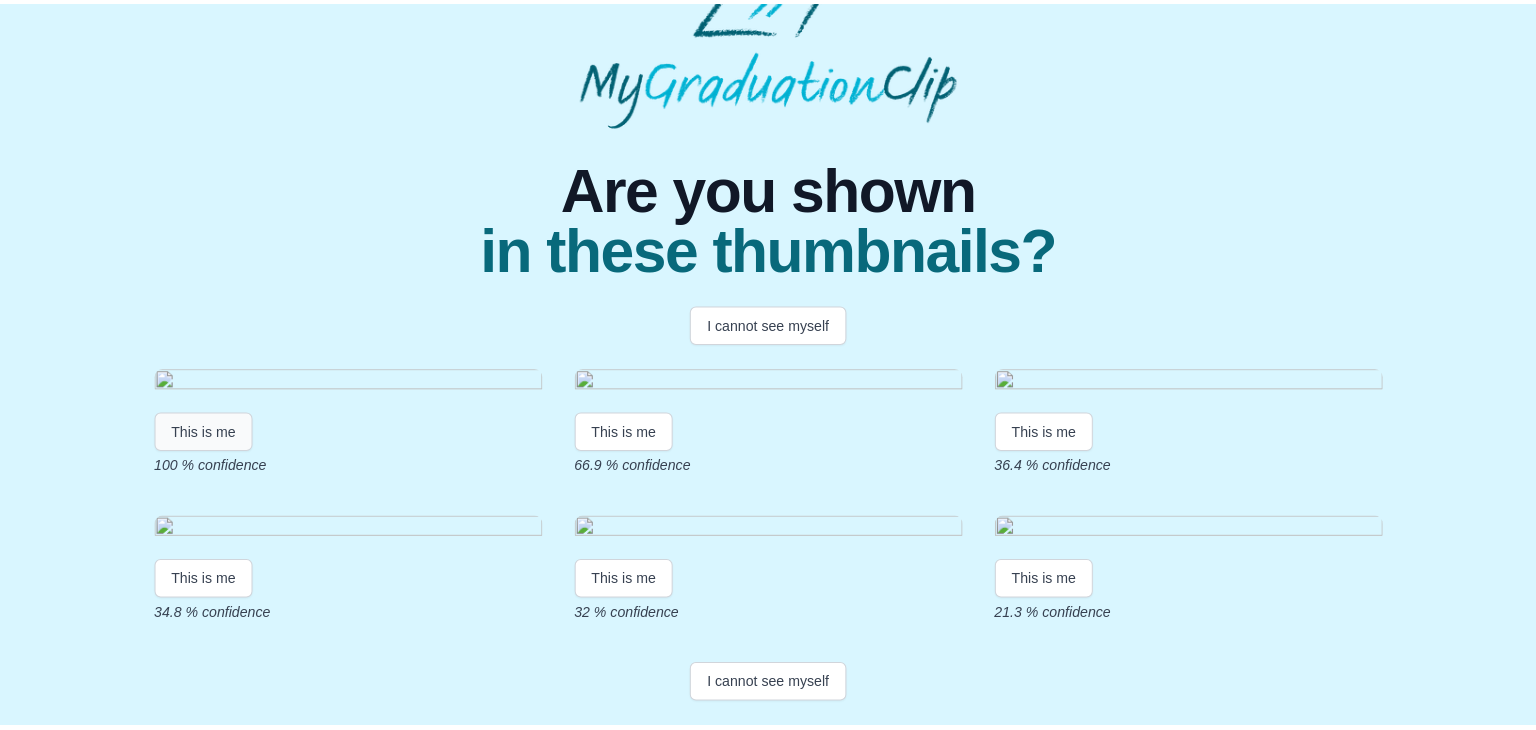 scroll, scrollTop: 0, scrollLeft: 0, axis: both 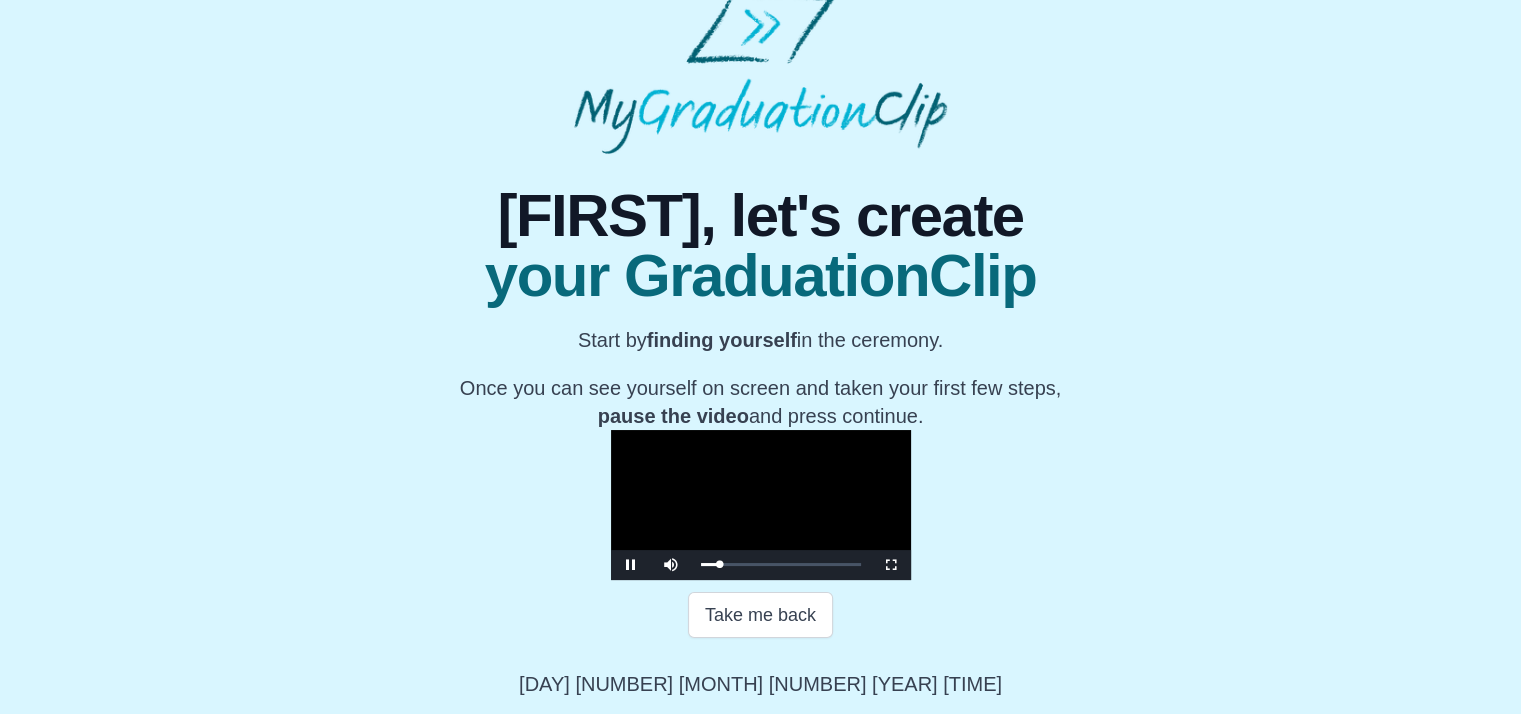 click at bounding box center [761, 505] 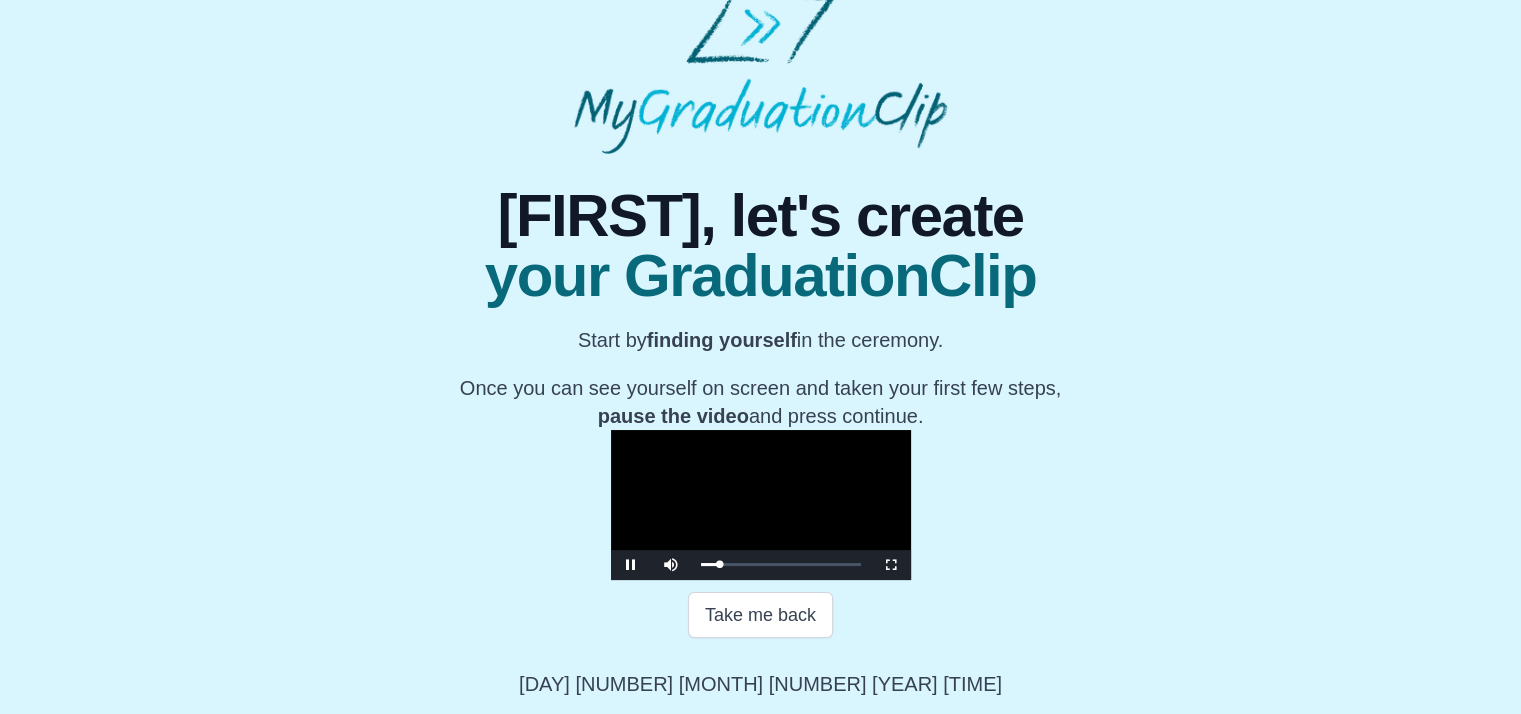 scroll, scrollTop: 301, scrollLeft: 0, axis: vertical 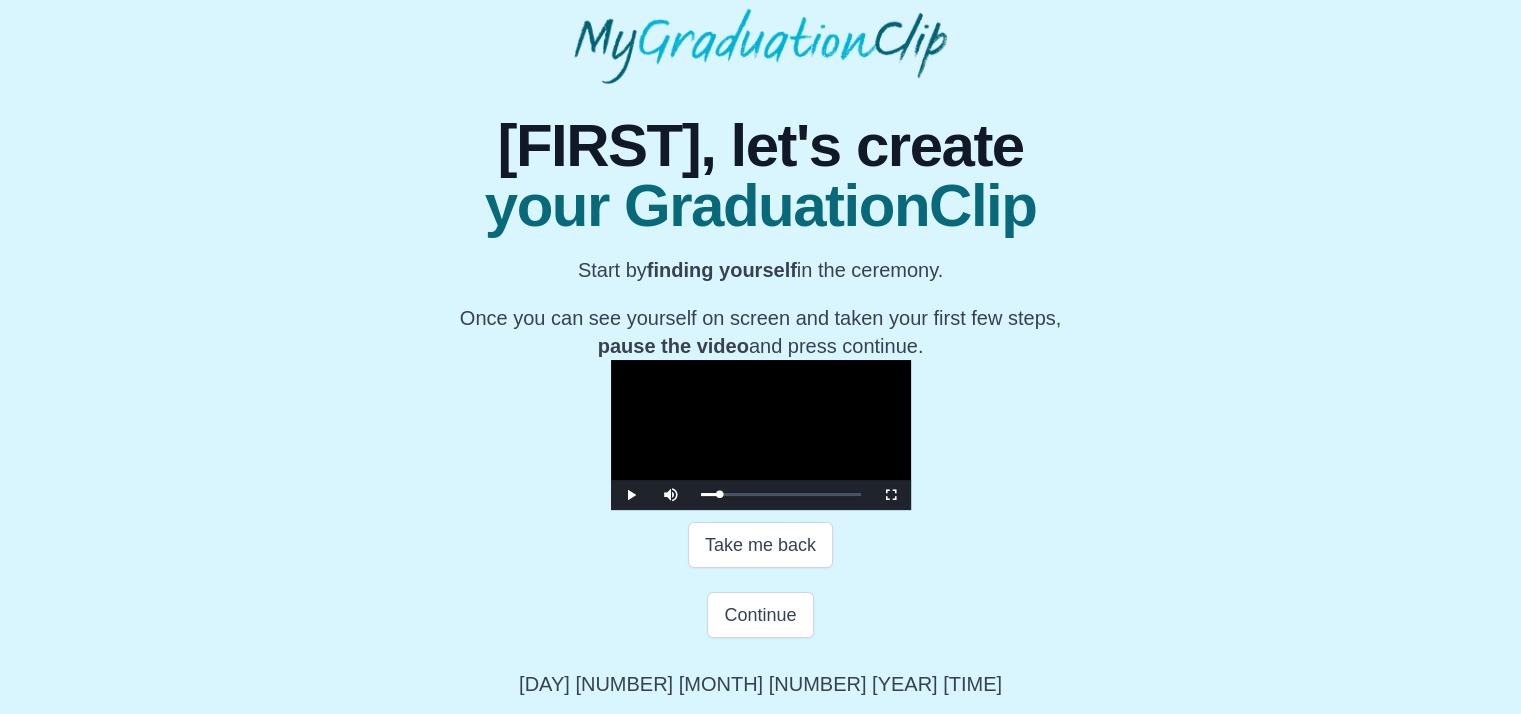 click at bounding box center [761, 435] 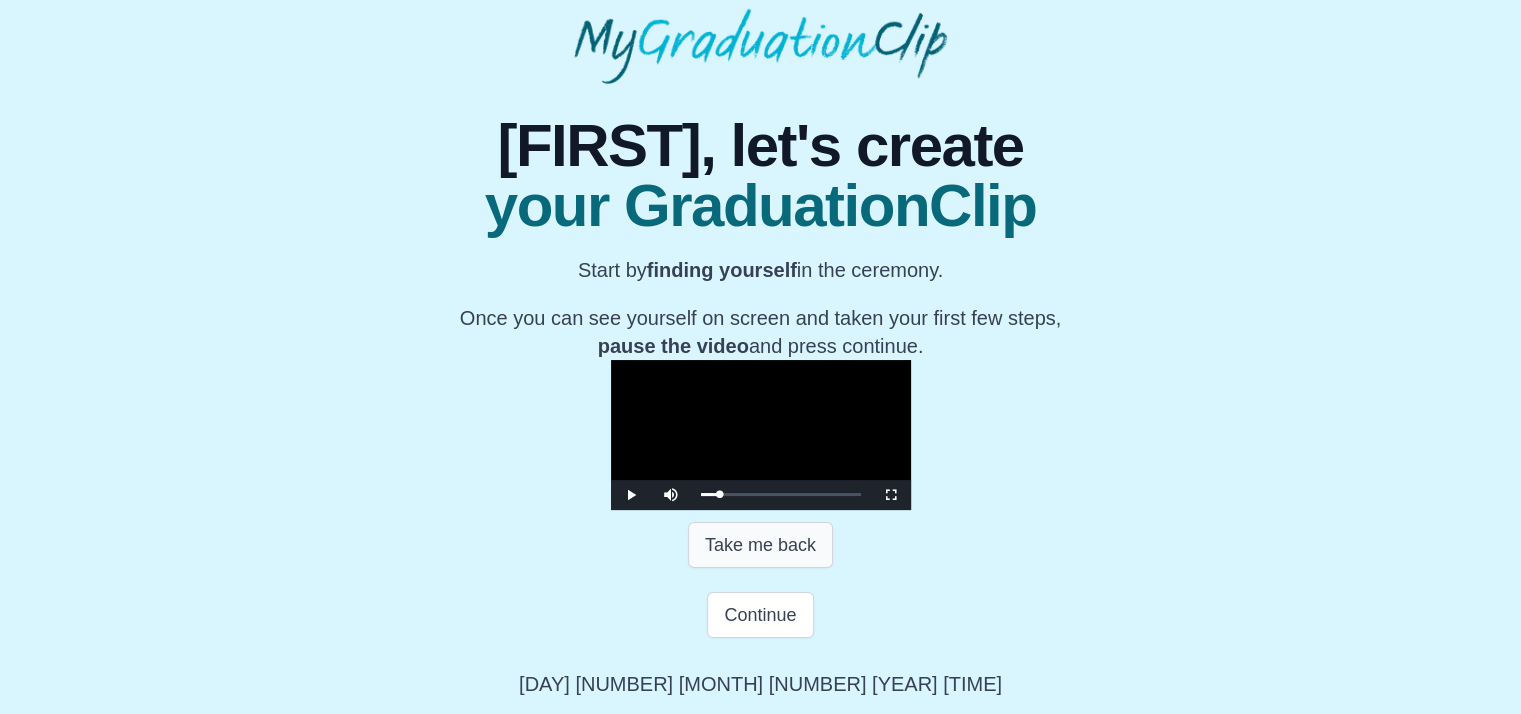 scroll, scrollTop: 371, scrollLeft: 0, axis: vertical 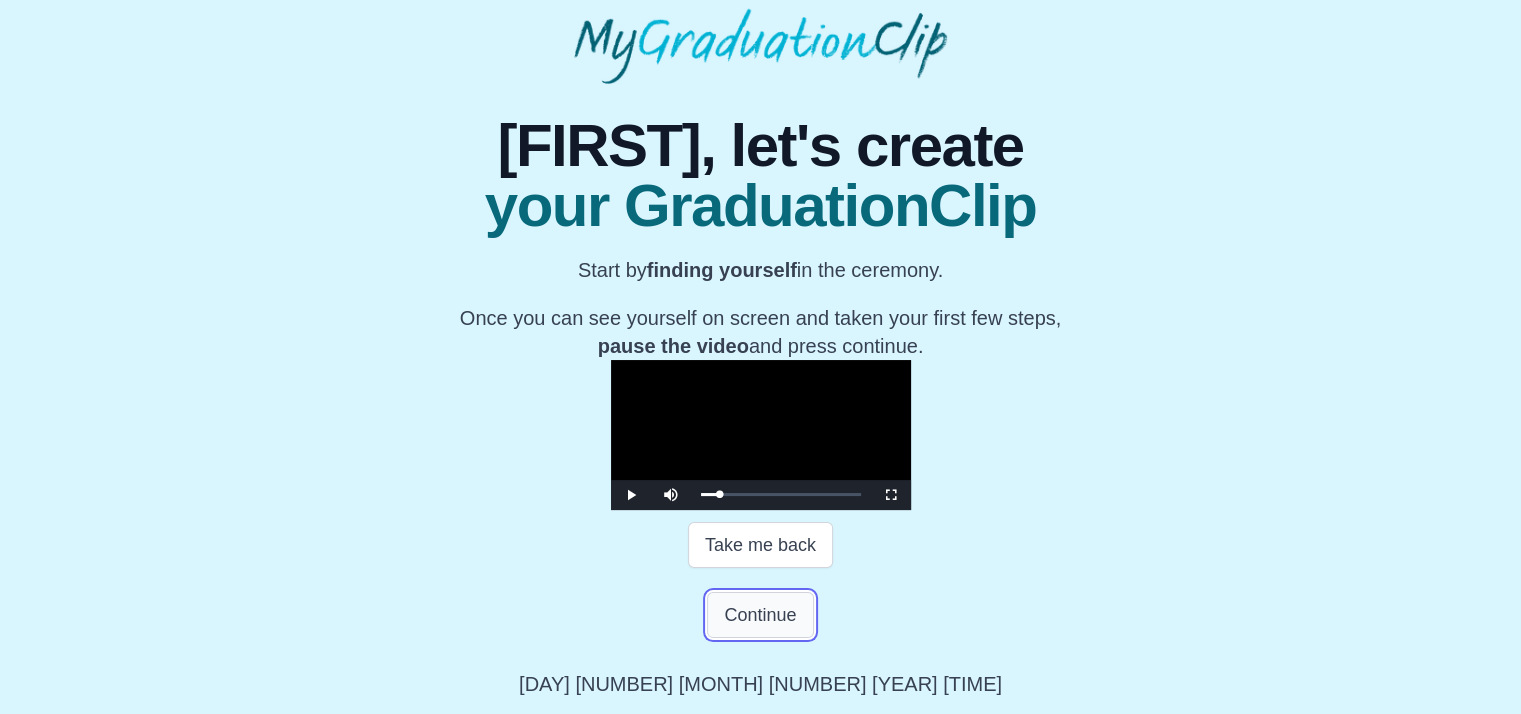 click on "Continue" at bounding box center (760, 615) 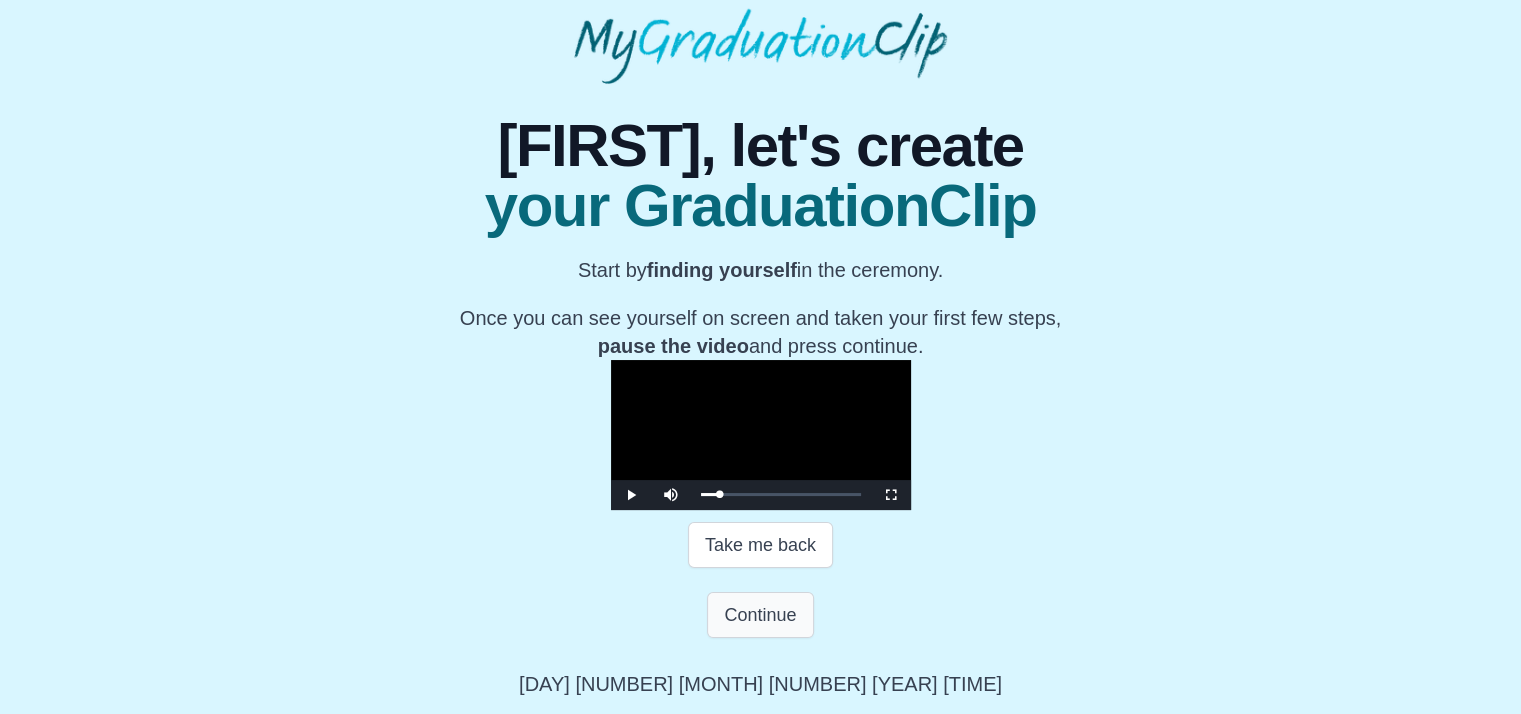 scroll, scrollTop: 0, scrollLeft: 0, axis: both 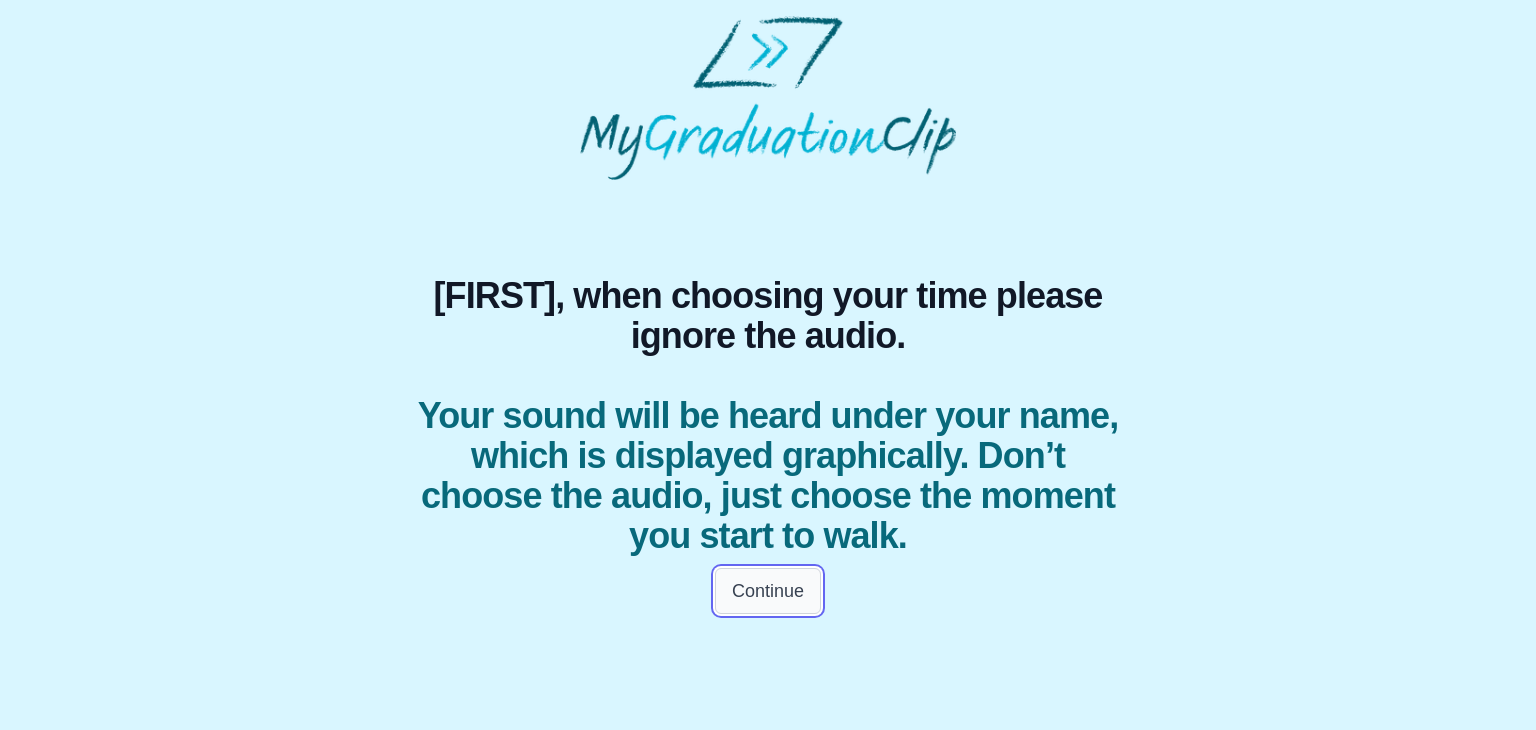 click on "Continue" at bounding box center [768, 591] 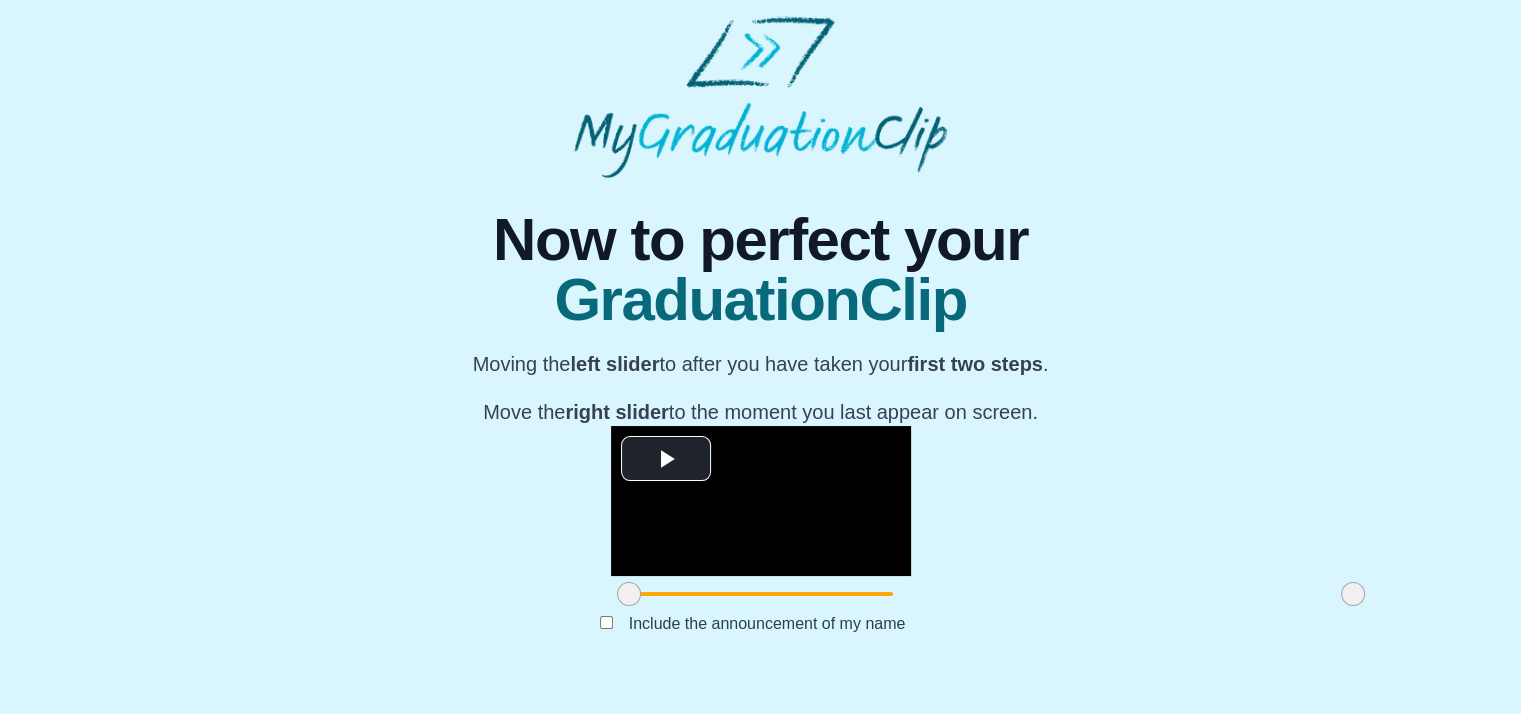 scroll, scrollTop: 240, scrollLeft: 0, axis: vertical 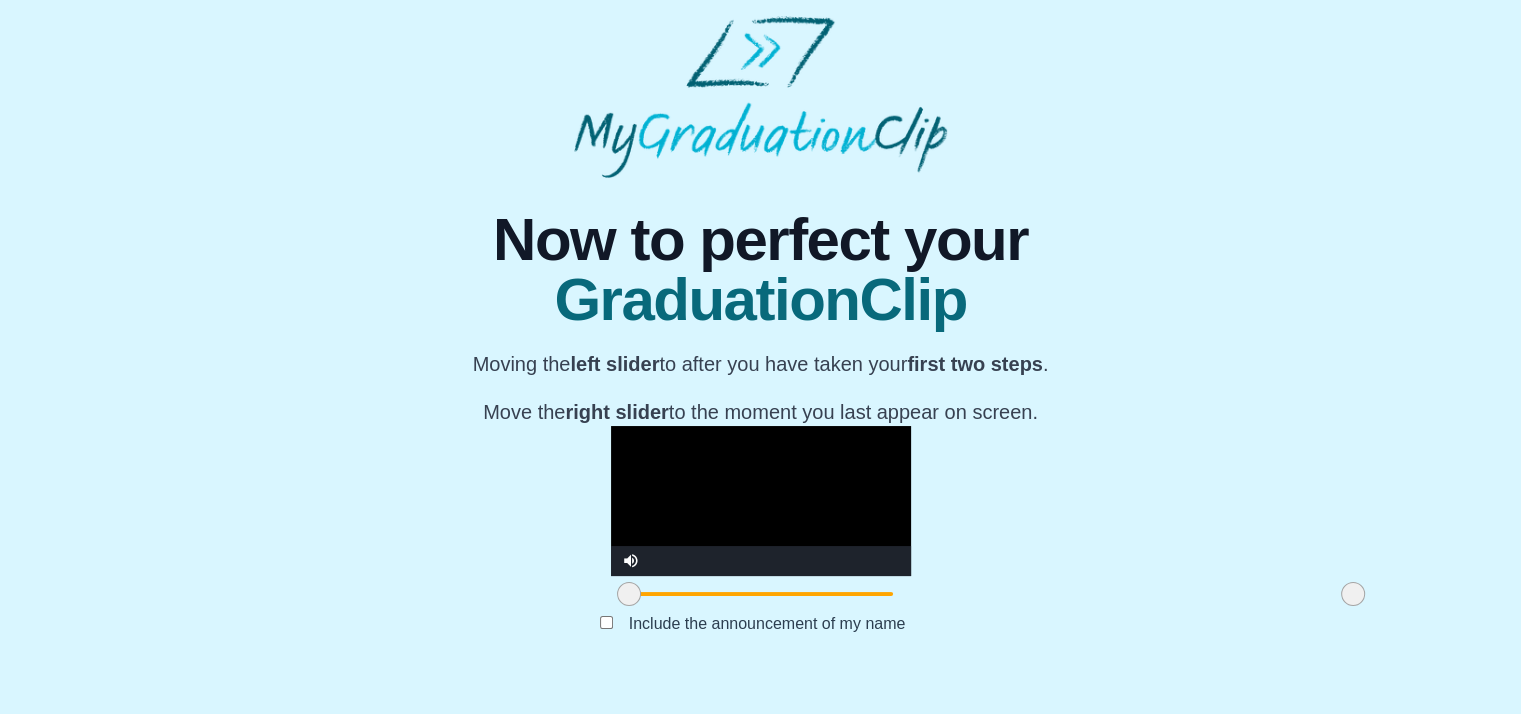 click at bounding box center (761, 501) 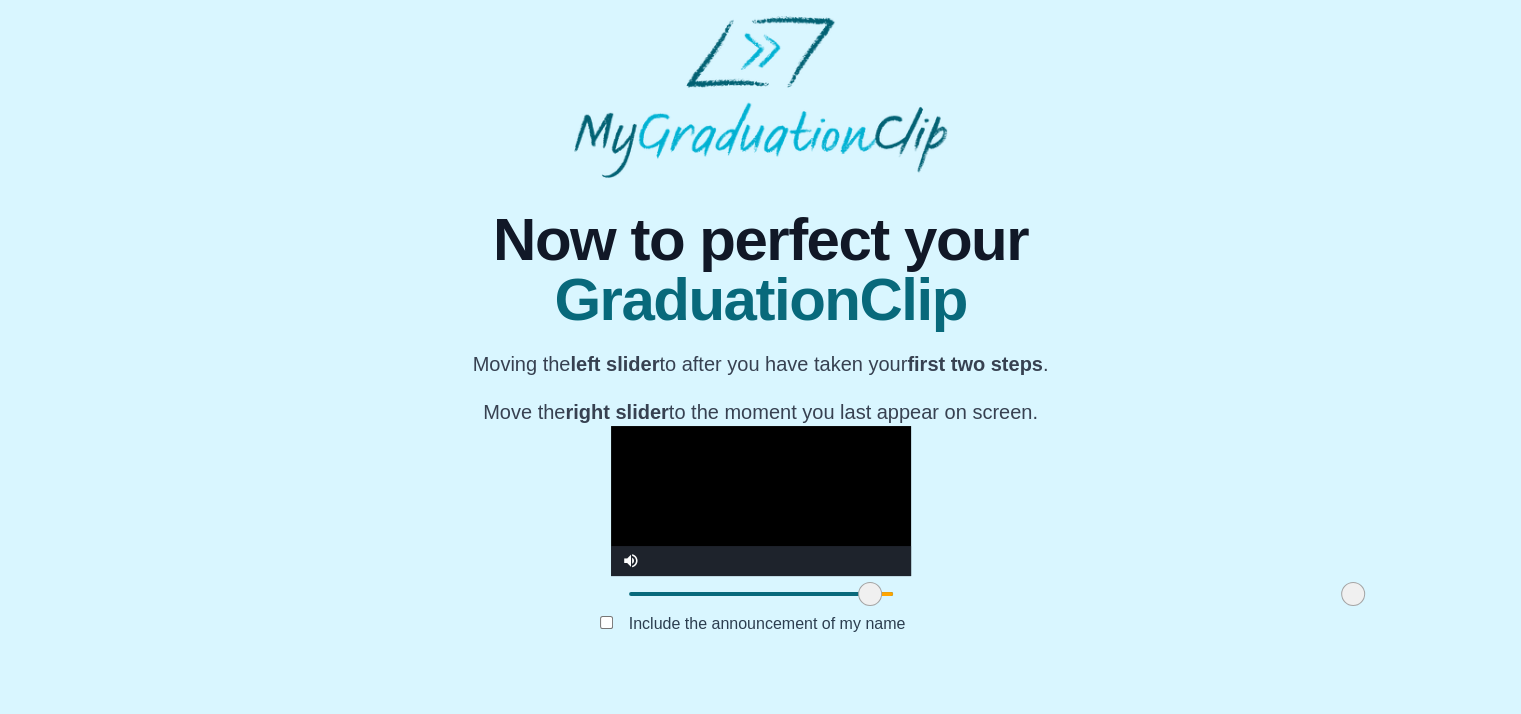 drag, startPoint x: 397, startPoint y: 619, endPoint x: 638, endPoint y: 614, distance: 241.05186 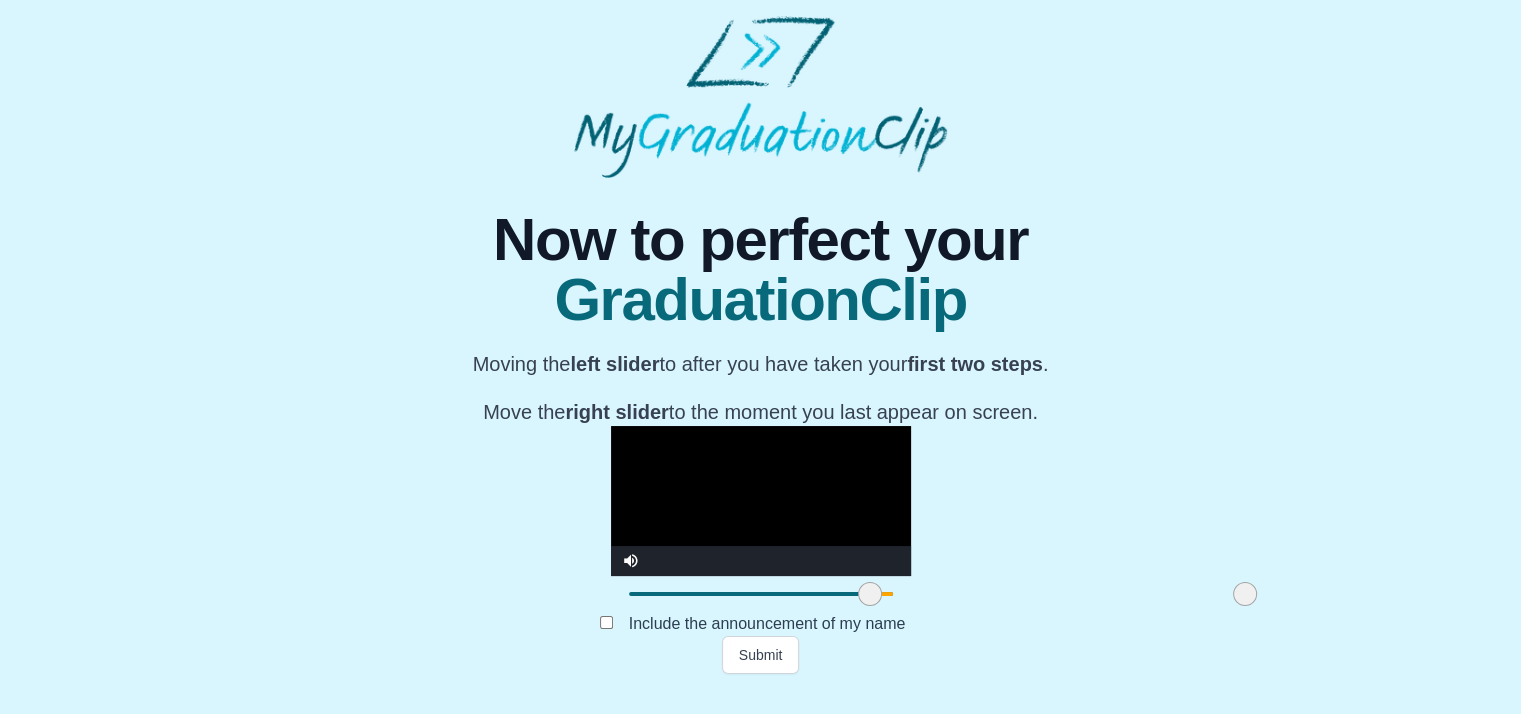 drag, startPoint x: 1122, startPoint y: 618, endPoint x: 1014, endPoint y: 644, distance: 111.085556 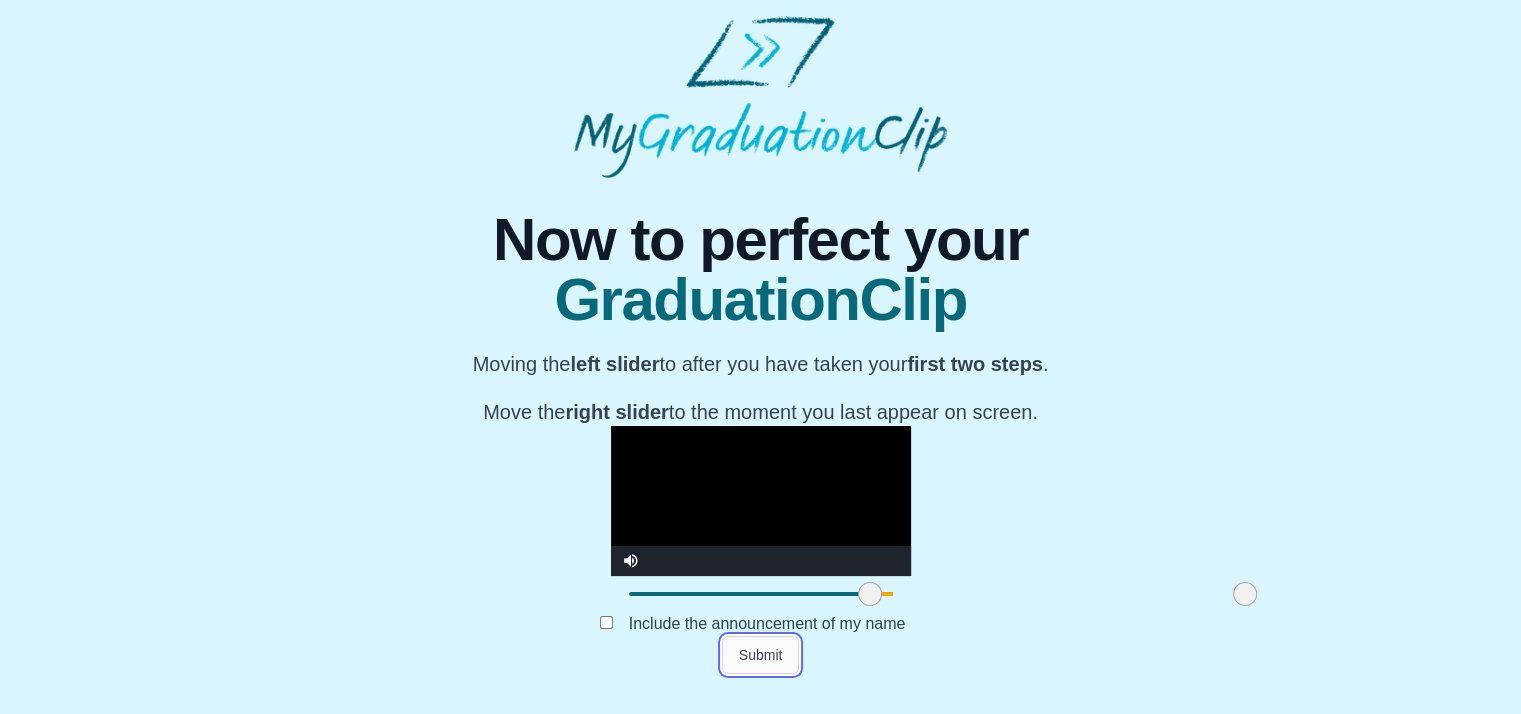 click on "Submit" at bounding box center [761, 655] 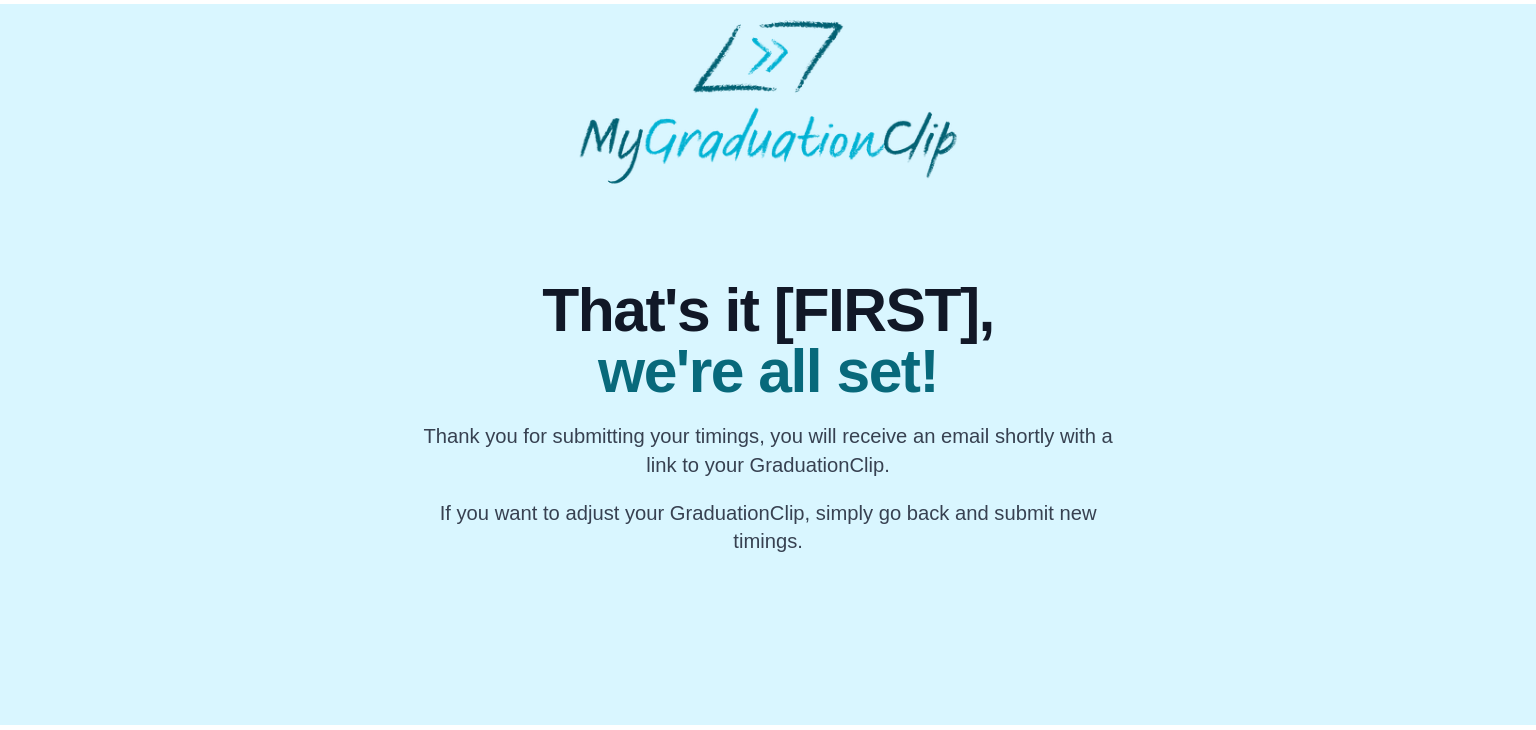 scroll, scrollTop: 0, scrollLeft: 0, axis: both 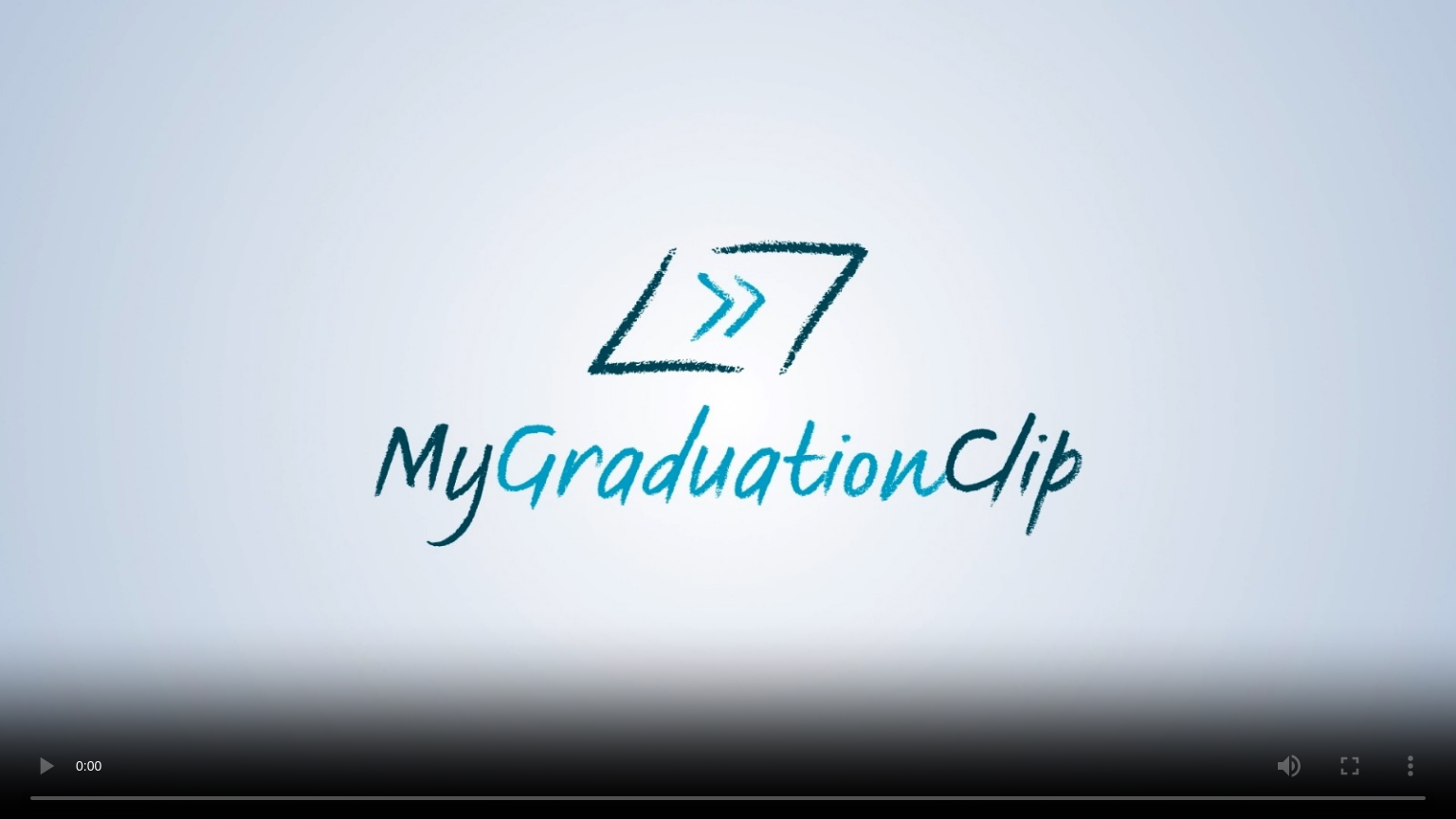 click at bounding box center (728, 410) 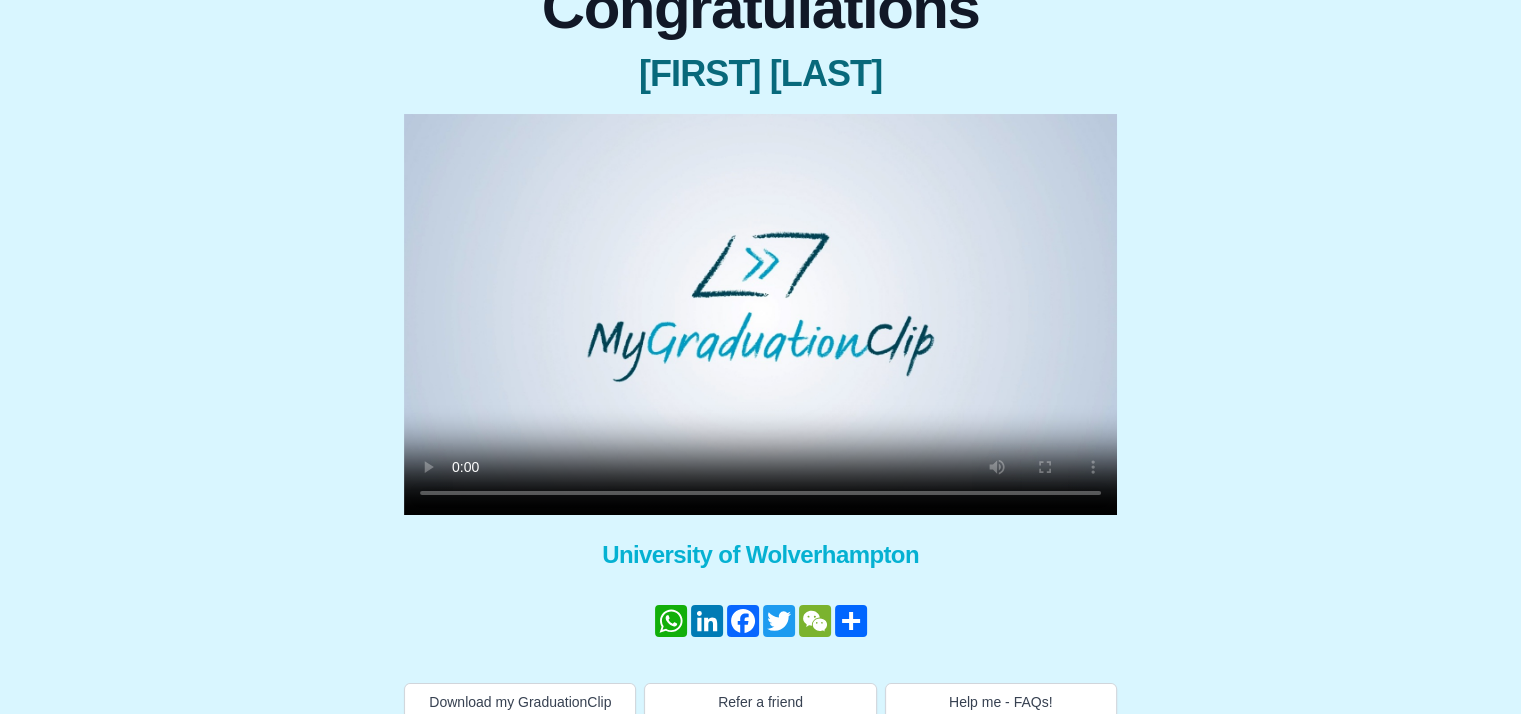 scroll, scrollTop: 0, scrollLeft: 0, axis: both 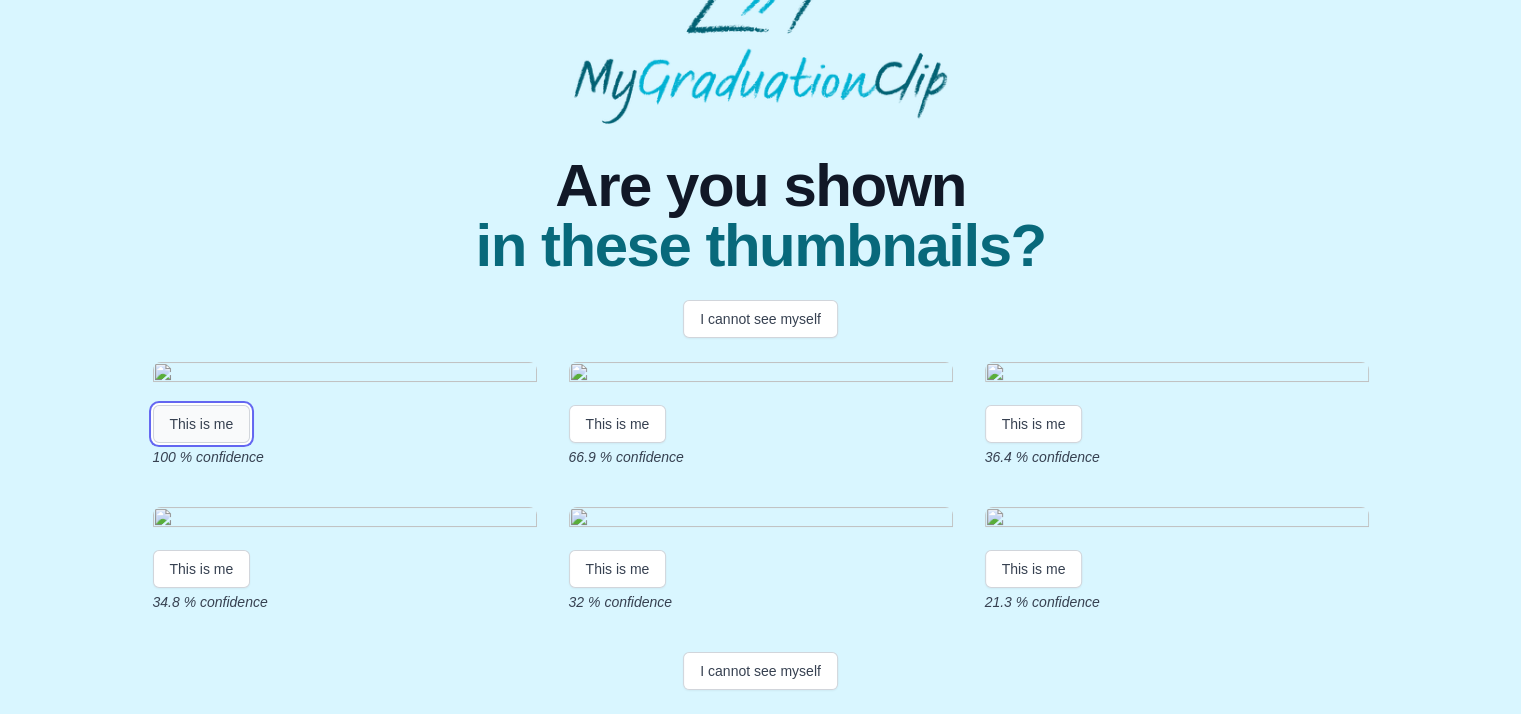 click on "This is me" at bounding box center (202, 424) 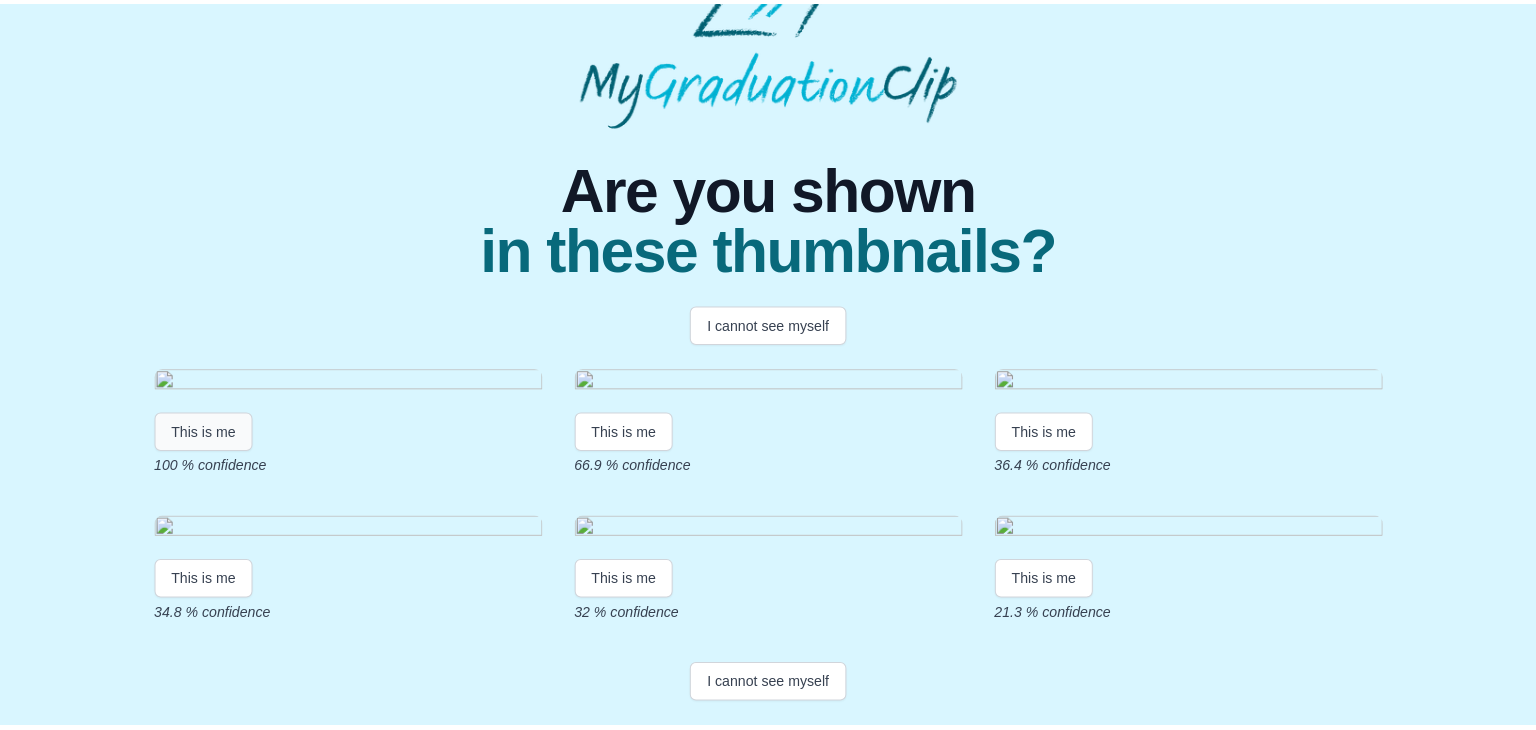 scroll, scrollTop: 0, scrollLeft: 0, axis: both 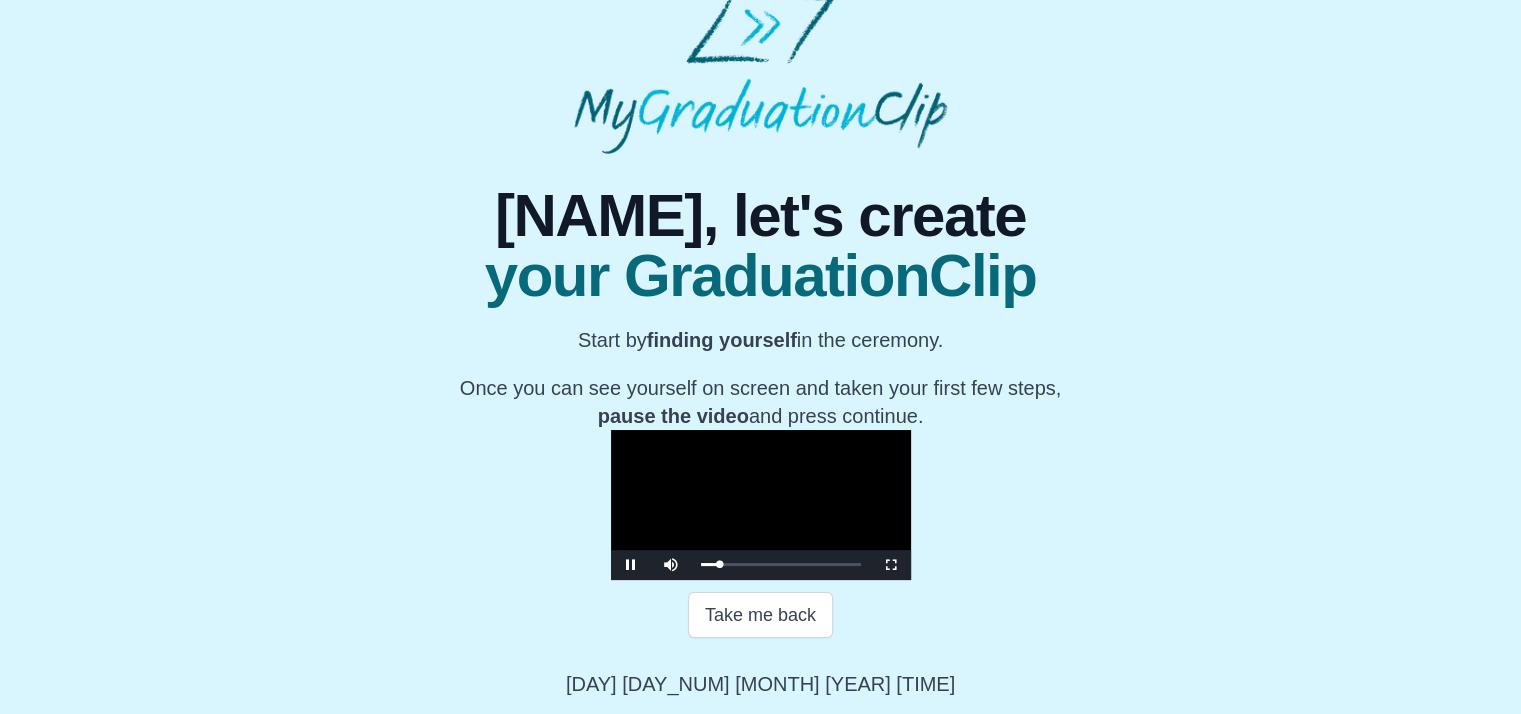 click at bounding box center [761, 505] 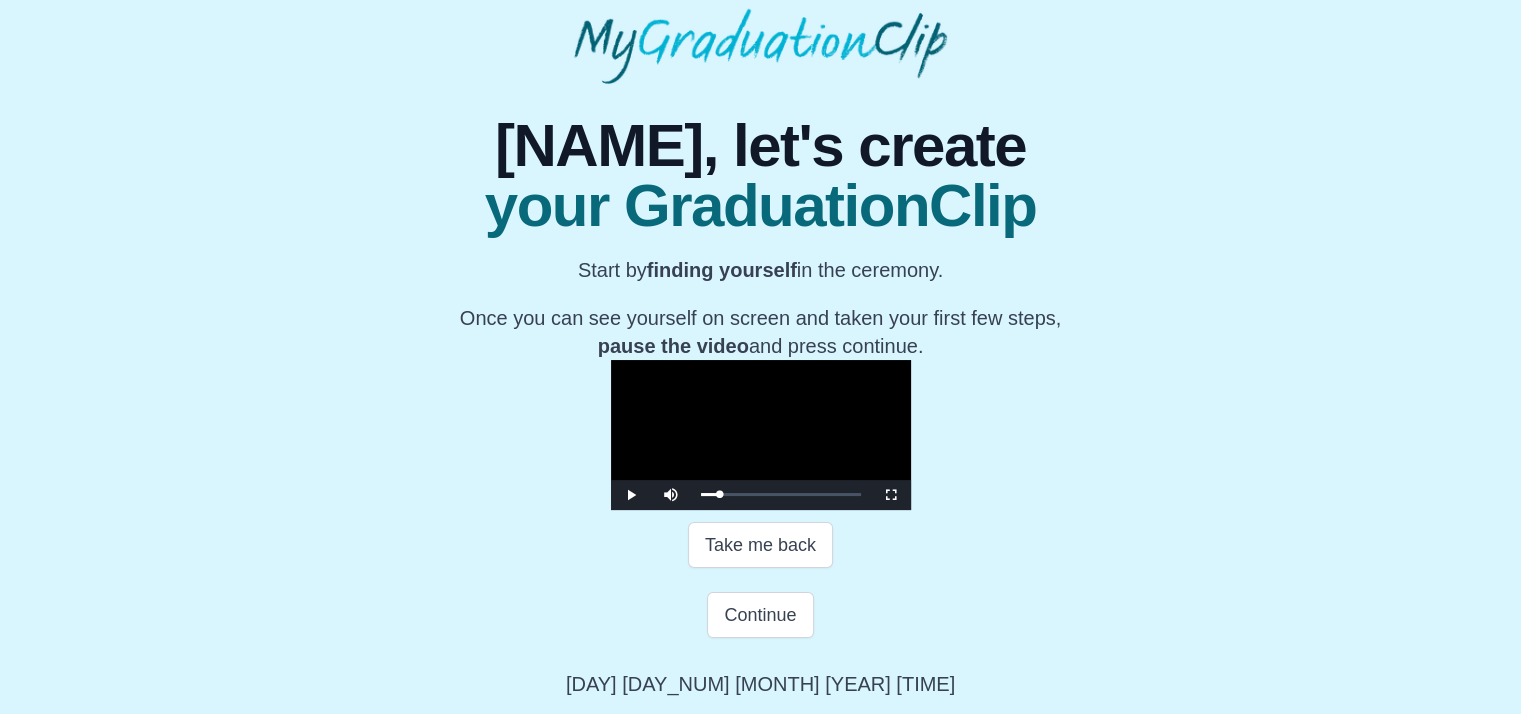 click at bounding box center (761, 435) 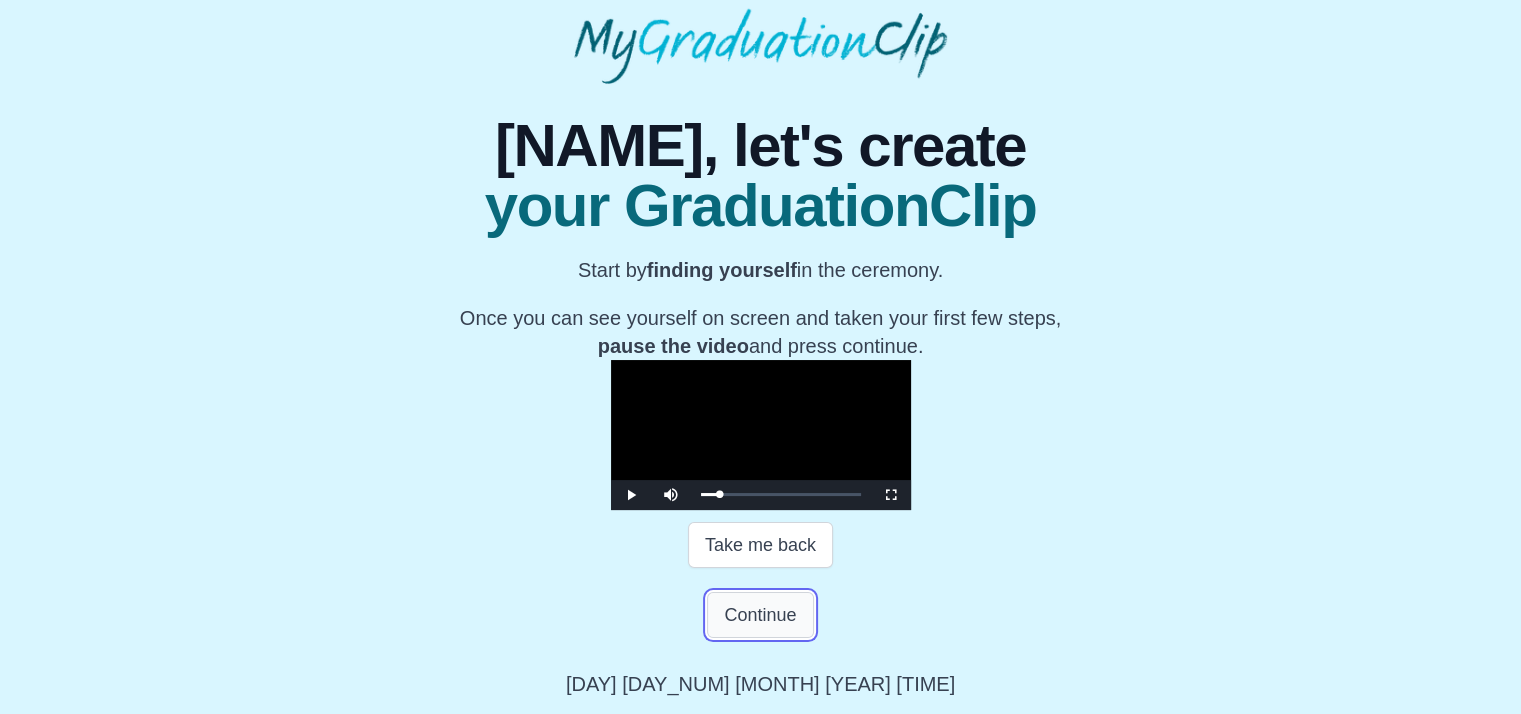 click on "Continue" at bounding box center (760, 615) 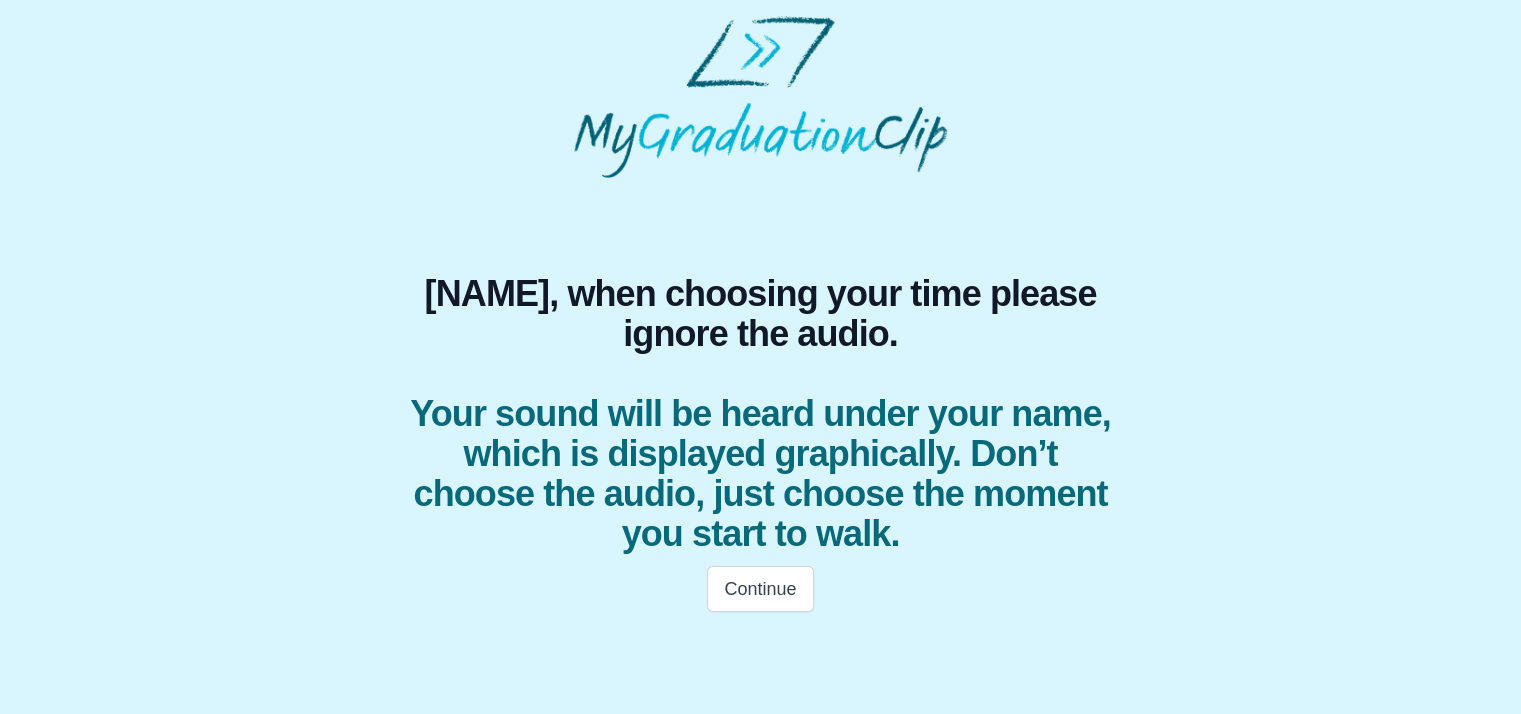 scroll, scrollTop: 0, scrollLeft: 0, axis: both 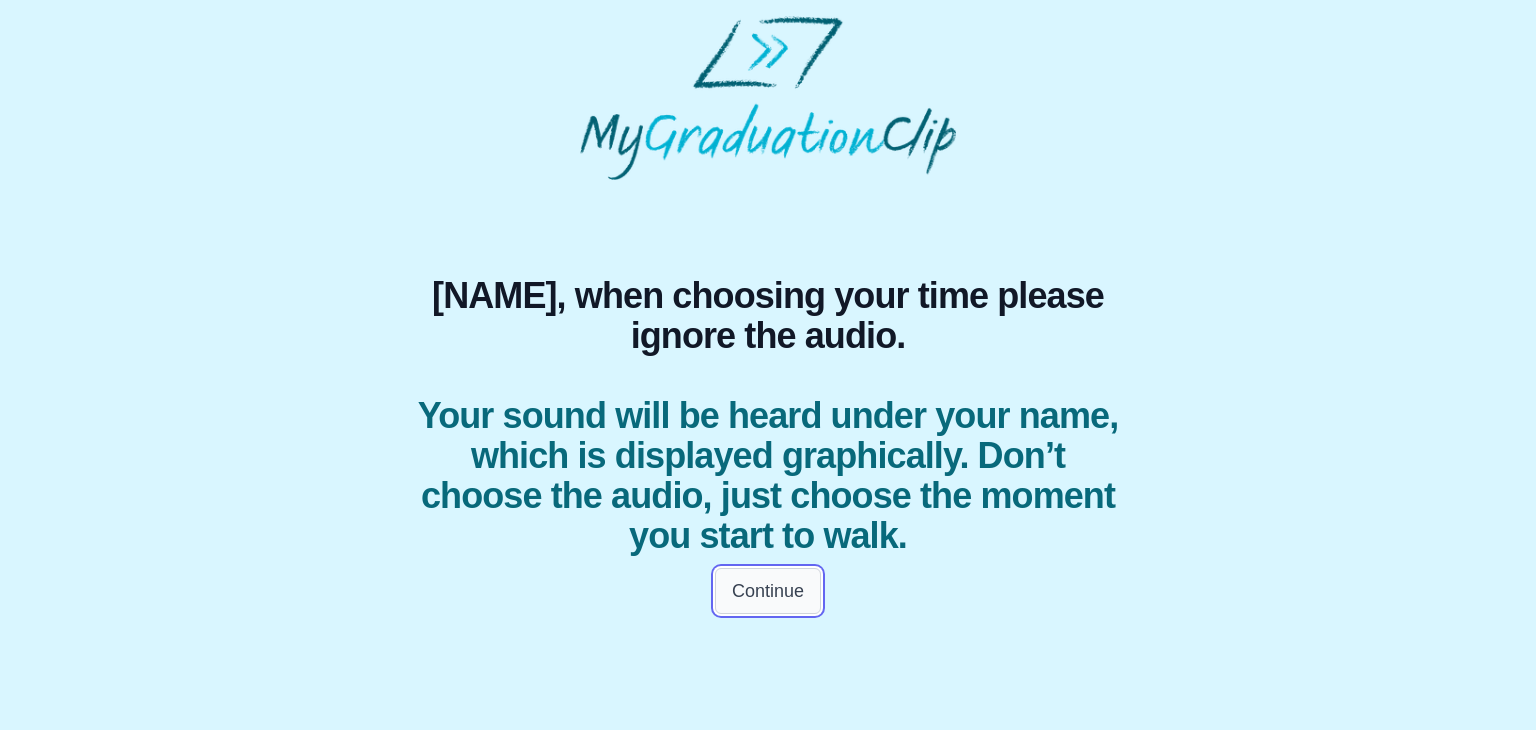 click on "Continue" at bounding box center (768, 591) 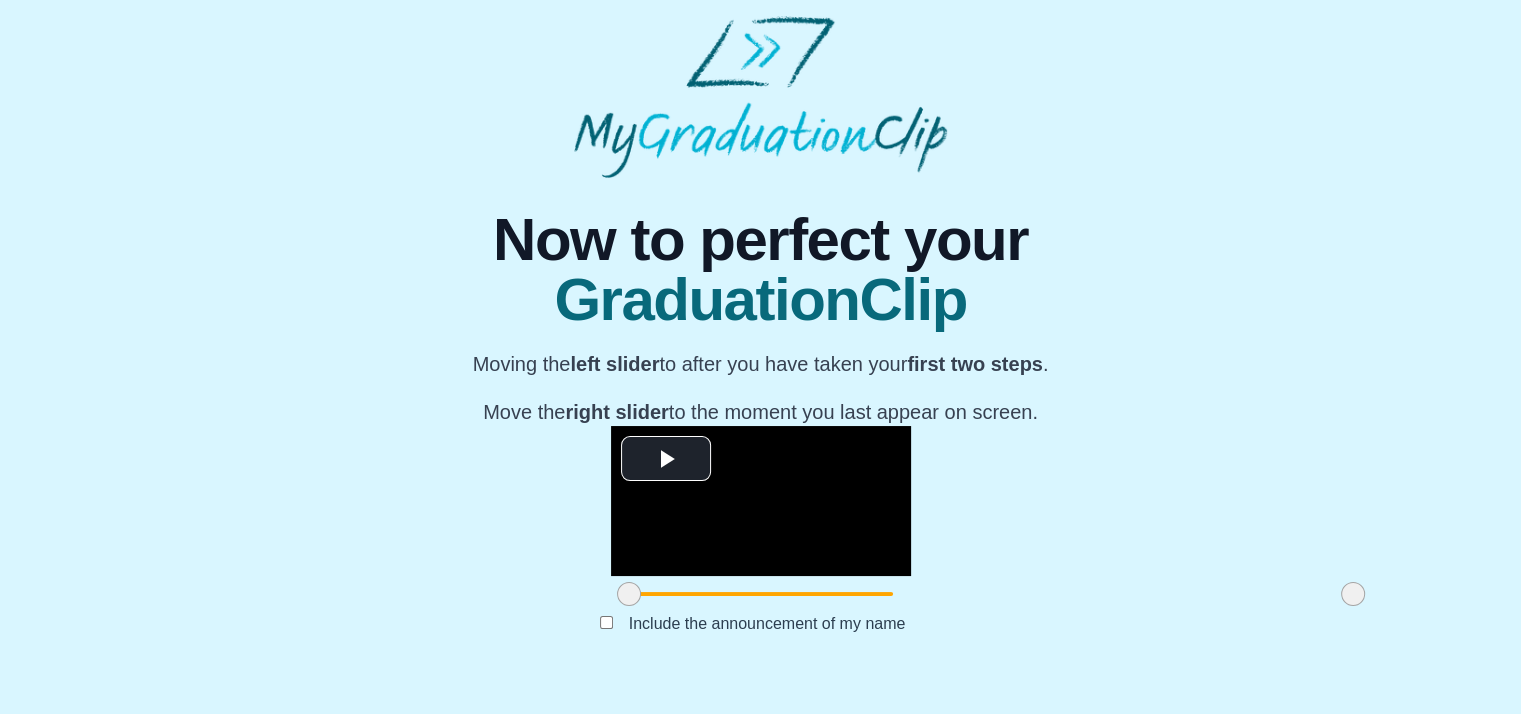 scroll, scrollTop: 253, scrollLeft: 0, axis: vertical 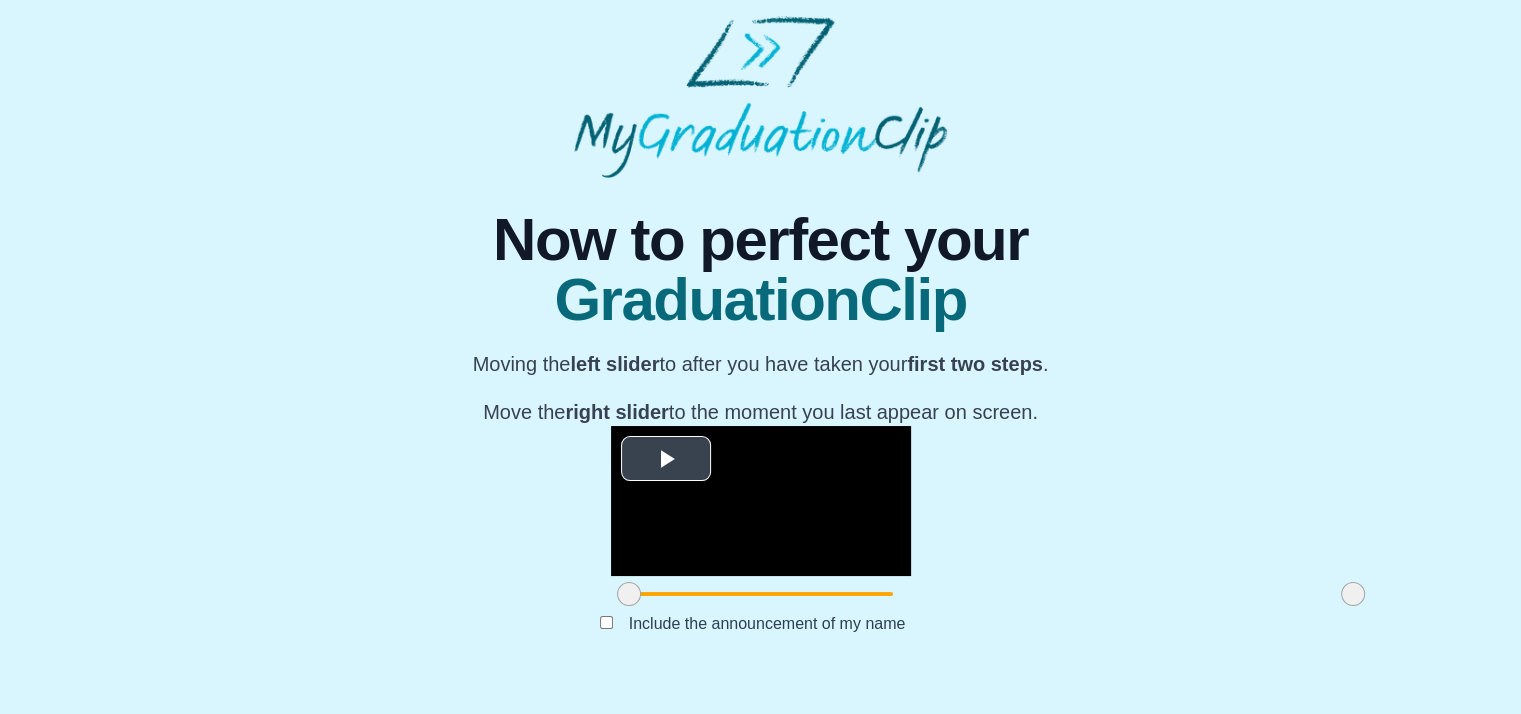 click at bounding box center [761, 501] 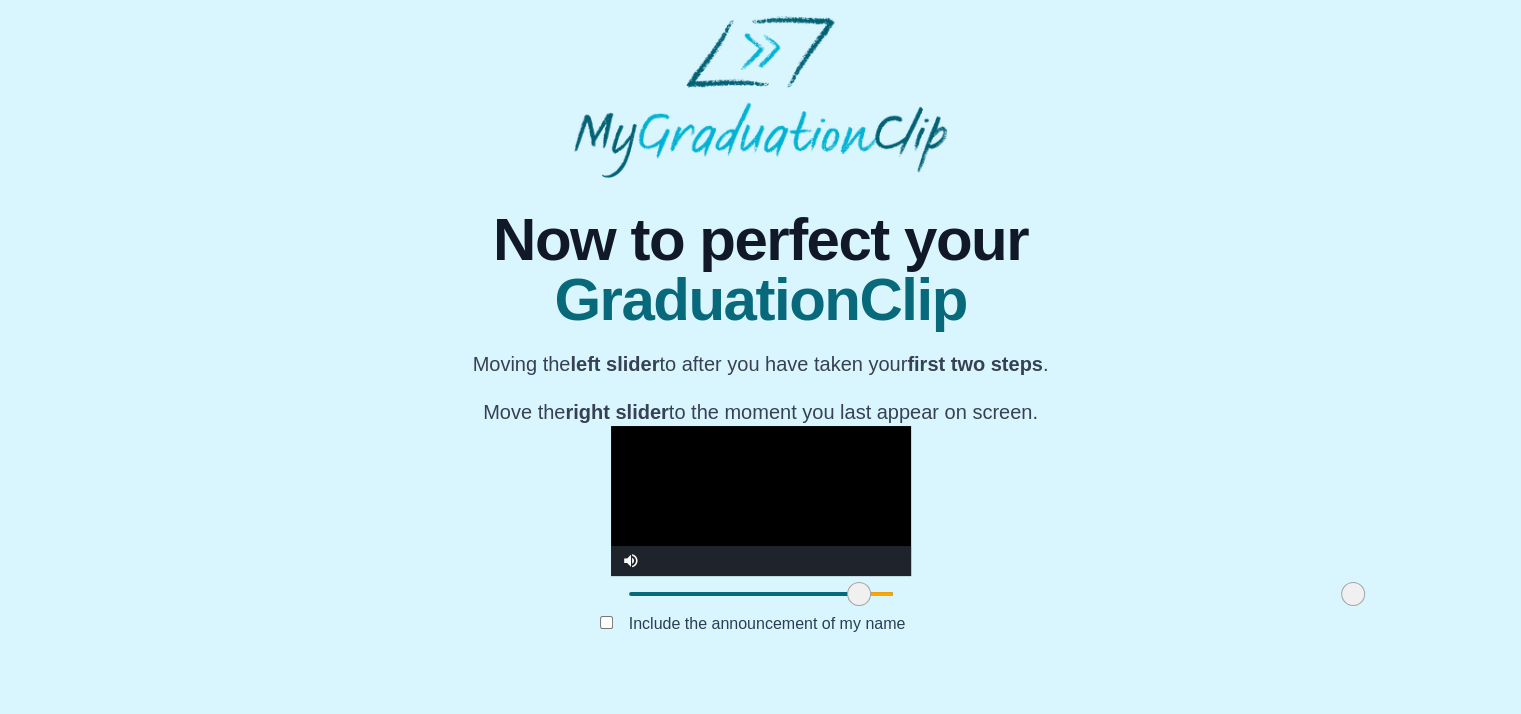 drag, startPoint x: 396, startPoint y: 622, endPoint x: 626, endPoint y: 621, distance: 230.00217 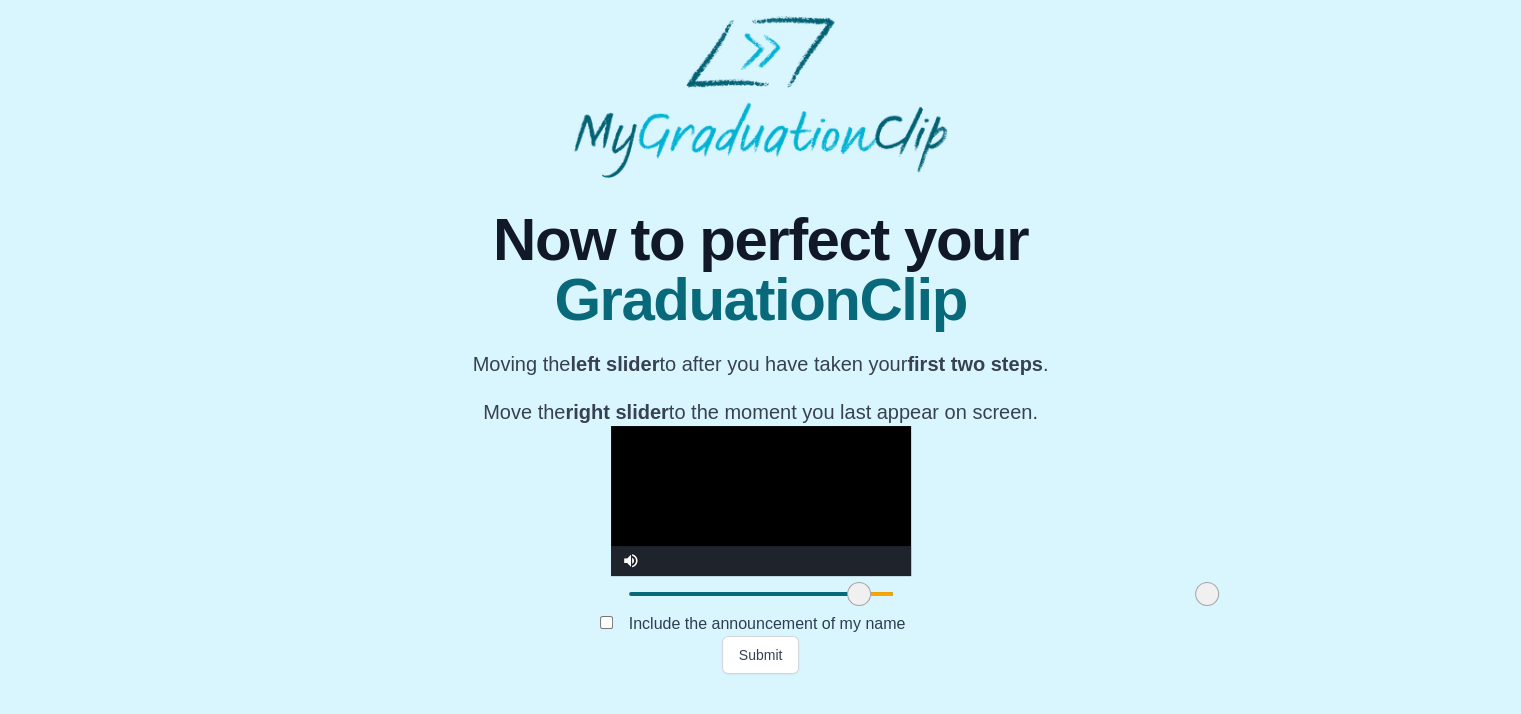 drag, startPoint x: 1120, startPoint y: 621, endPoint x: 974, endPoint y: 610, distance: 146.4138 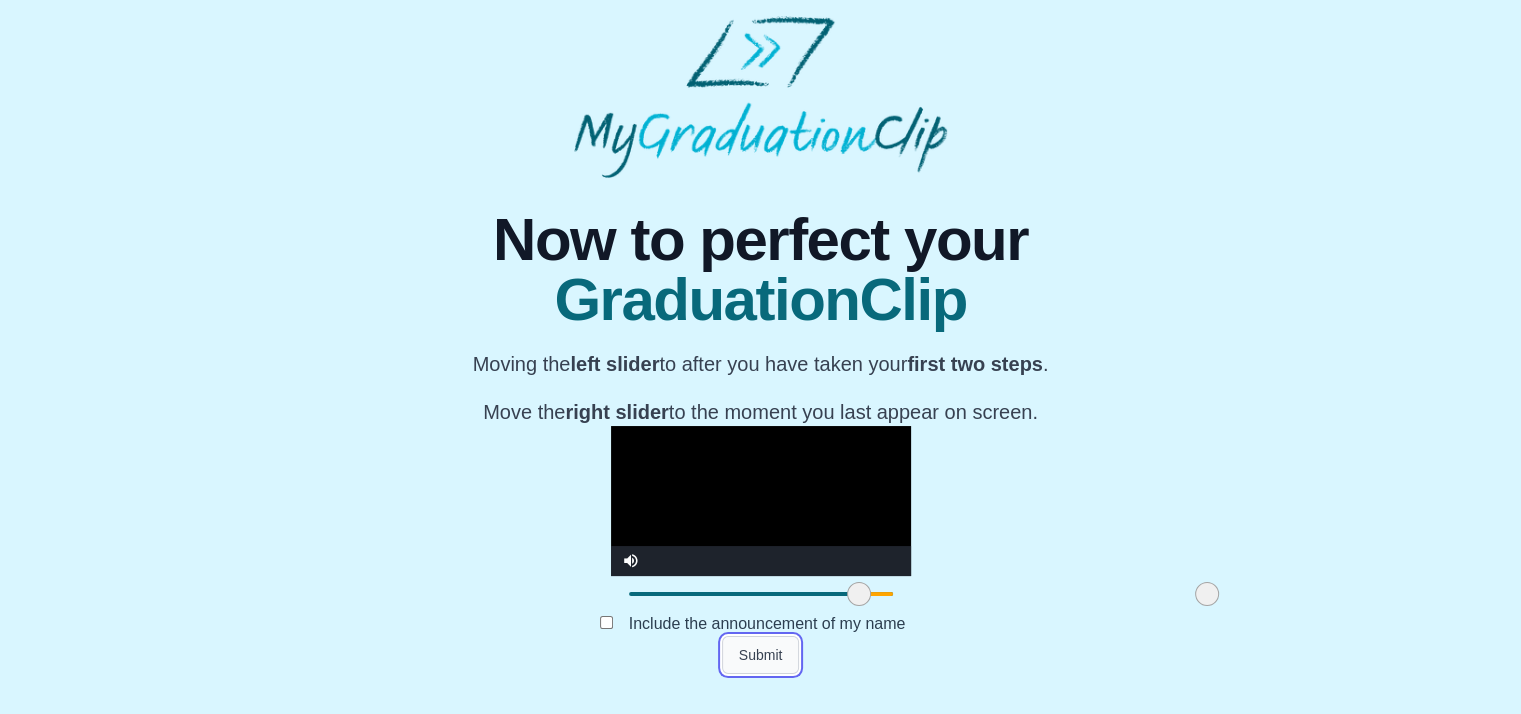click on "Submit" at bounding box center (761, 655) 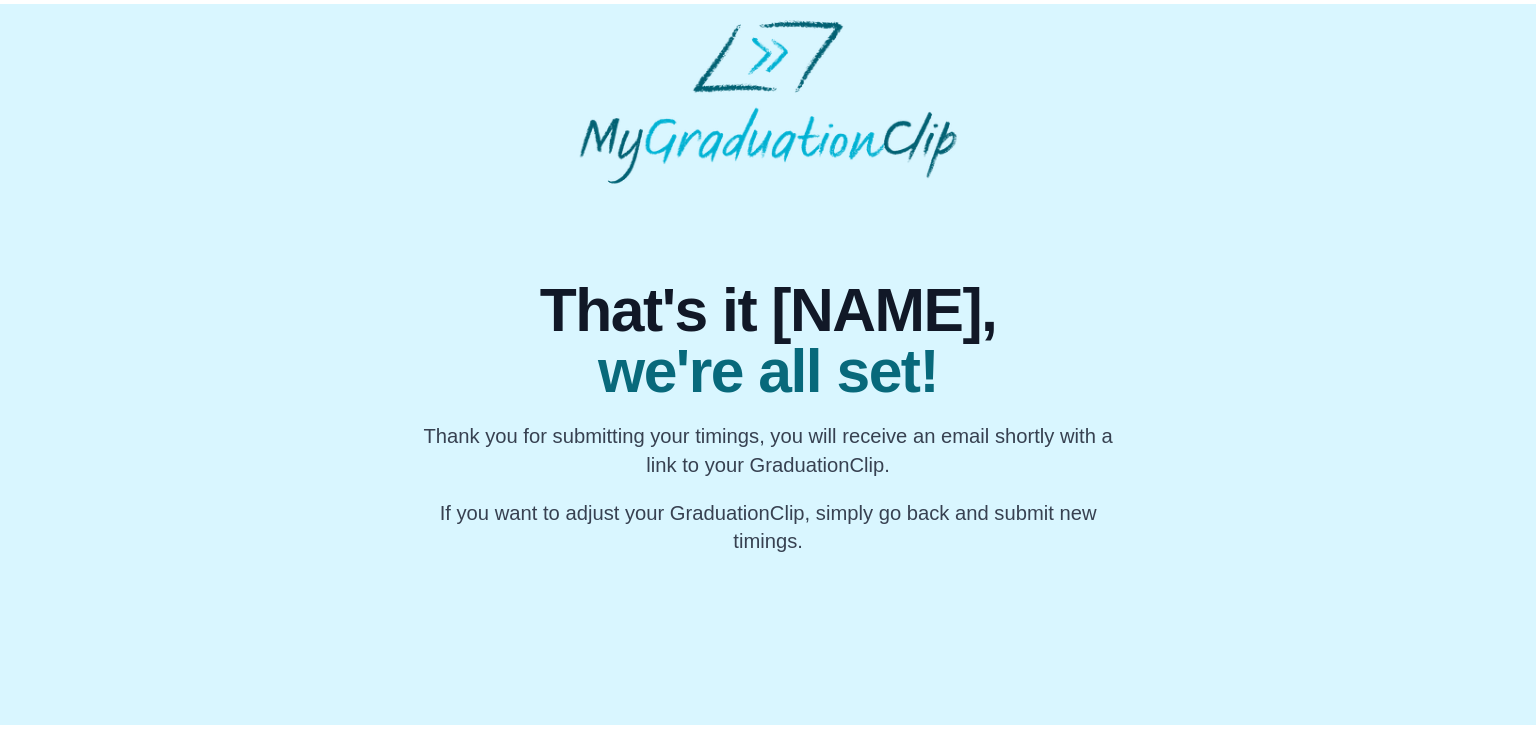 scroll, scrollTop: 0, scrollLeft: 0, axis: both 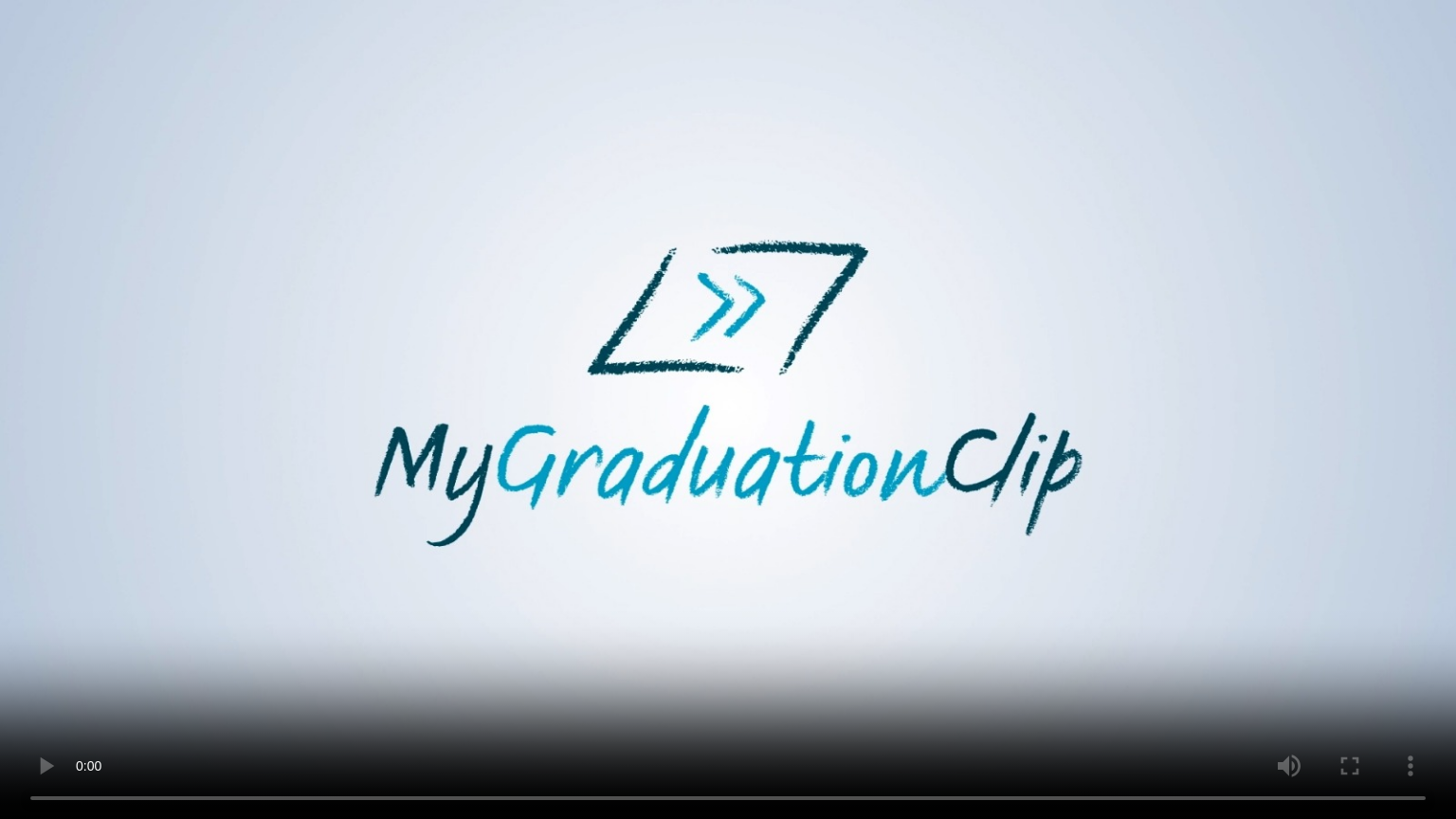 type 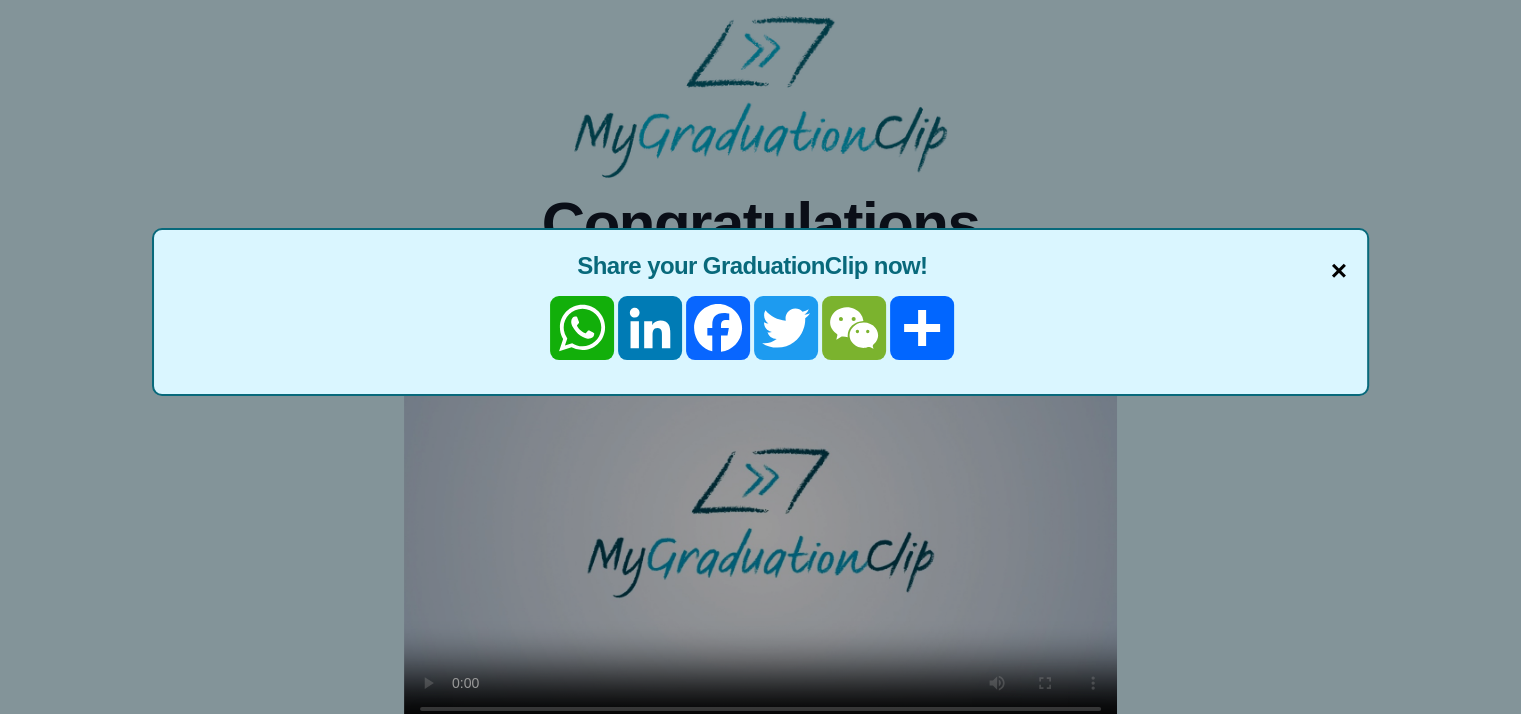click on "×" at bounding box center [1339, 271] 